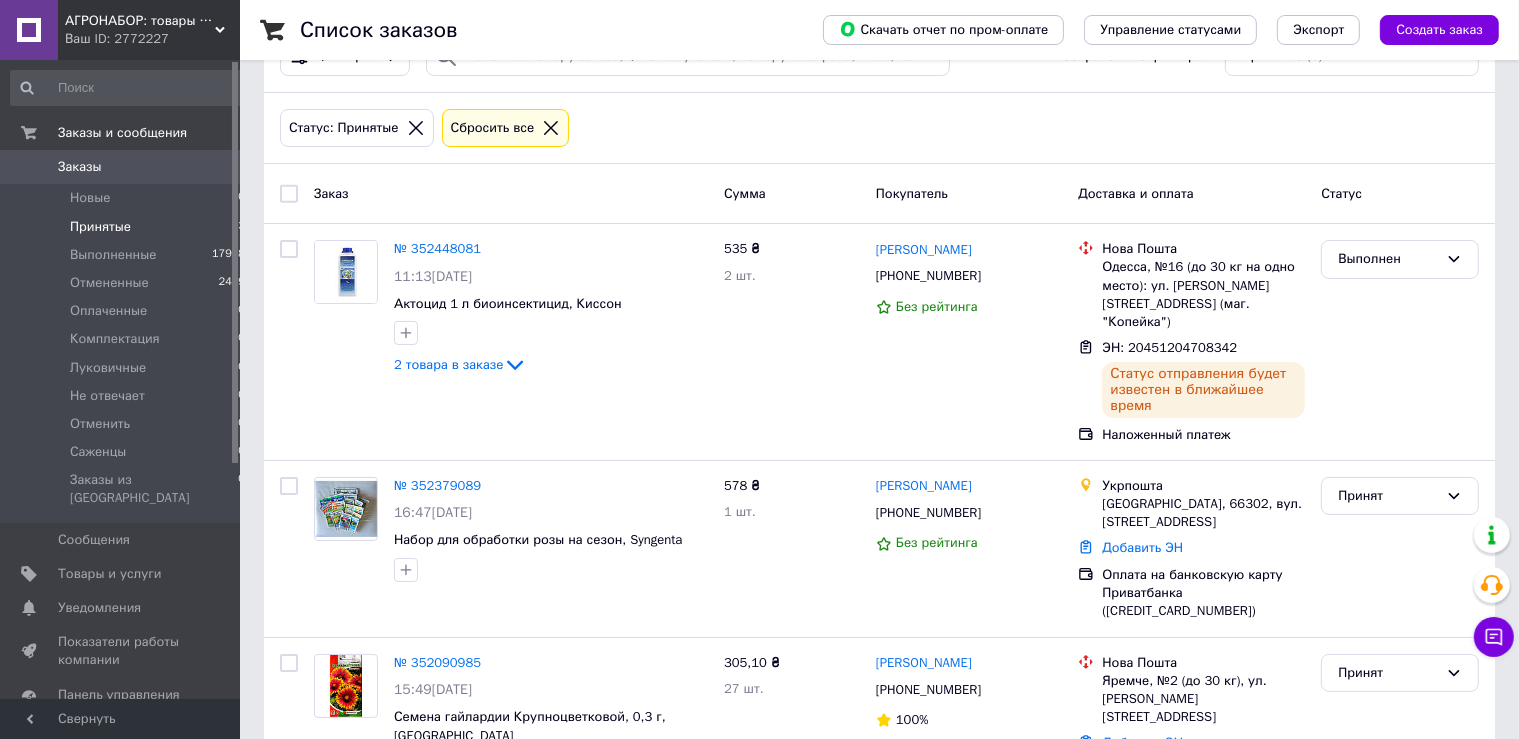 click 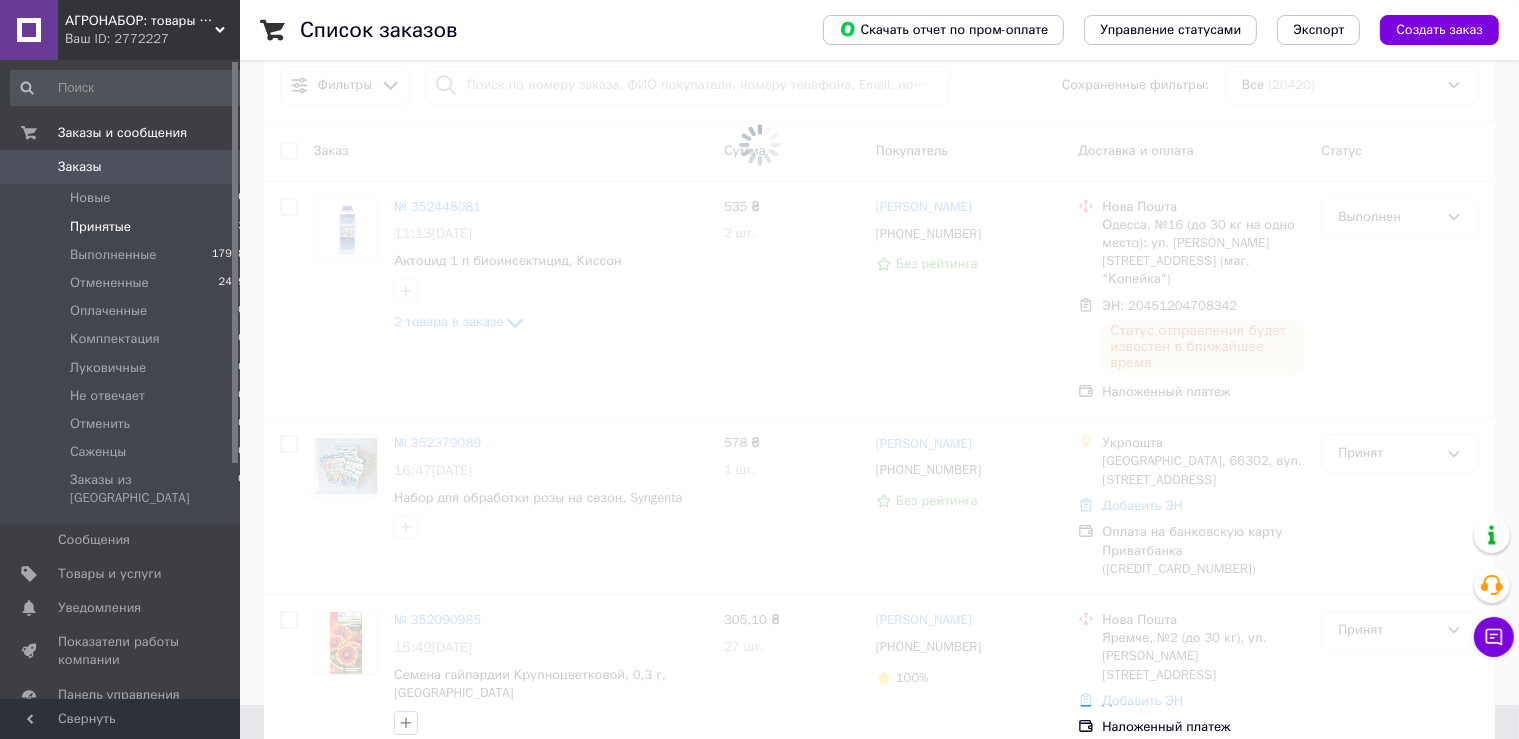 scroll, scrollTop: 0, scrollLeft: 0, axis: both 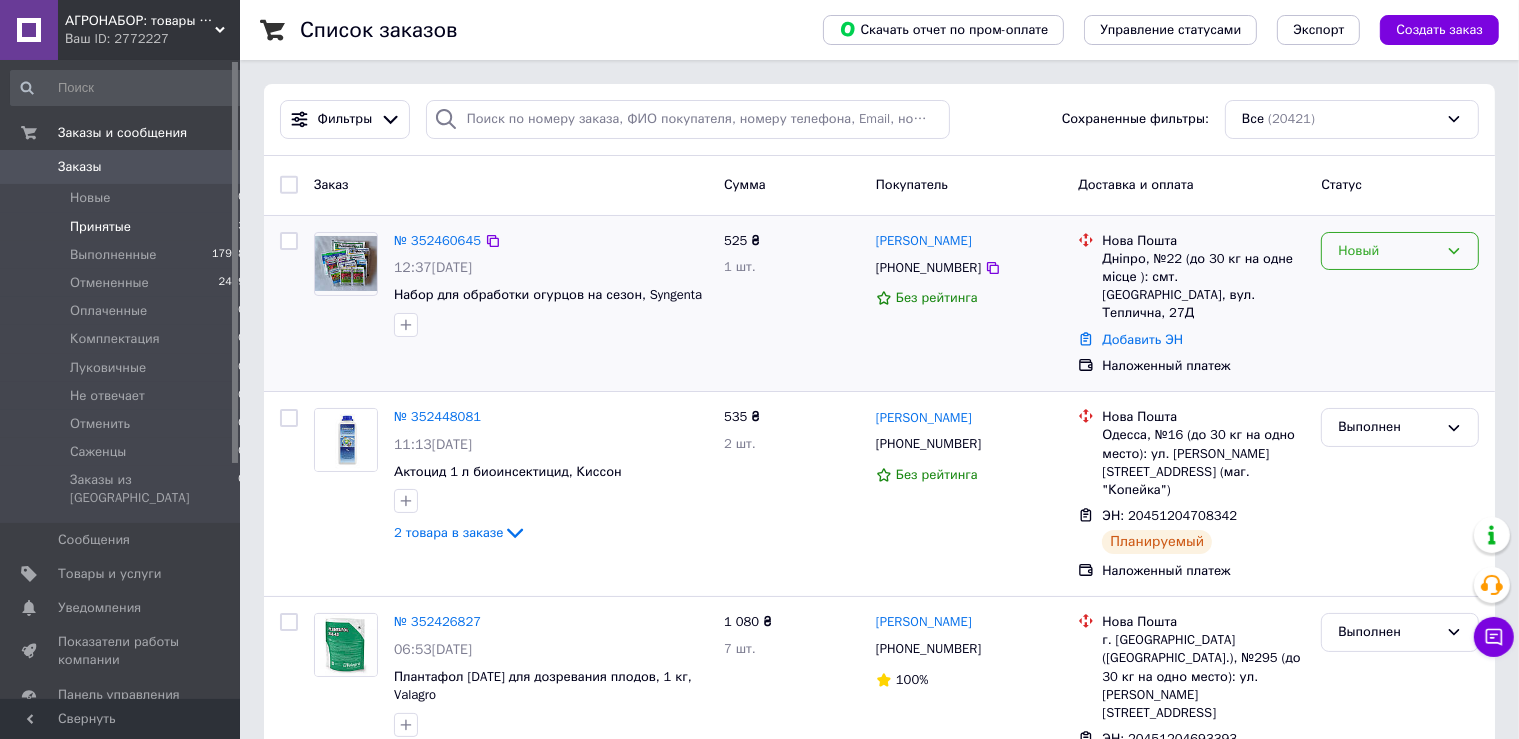 click on "Новый" at bounding box center (1388, 251) 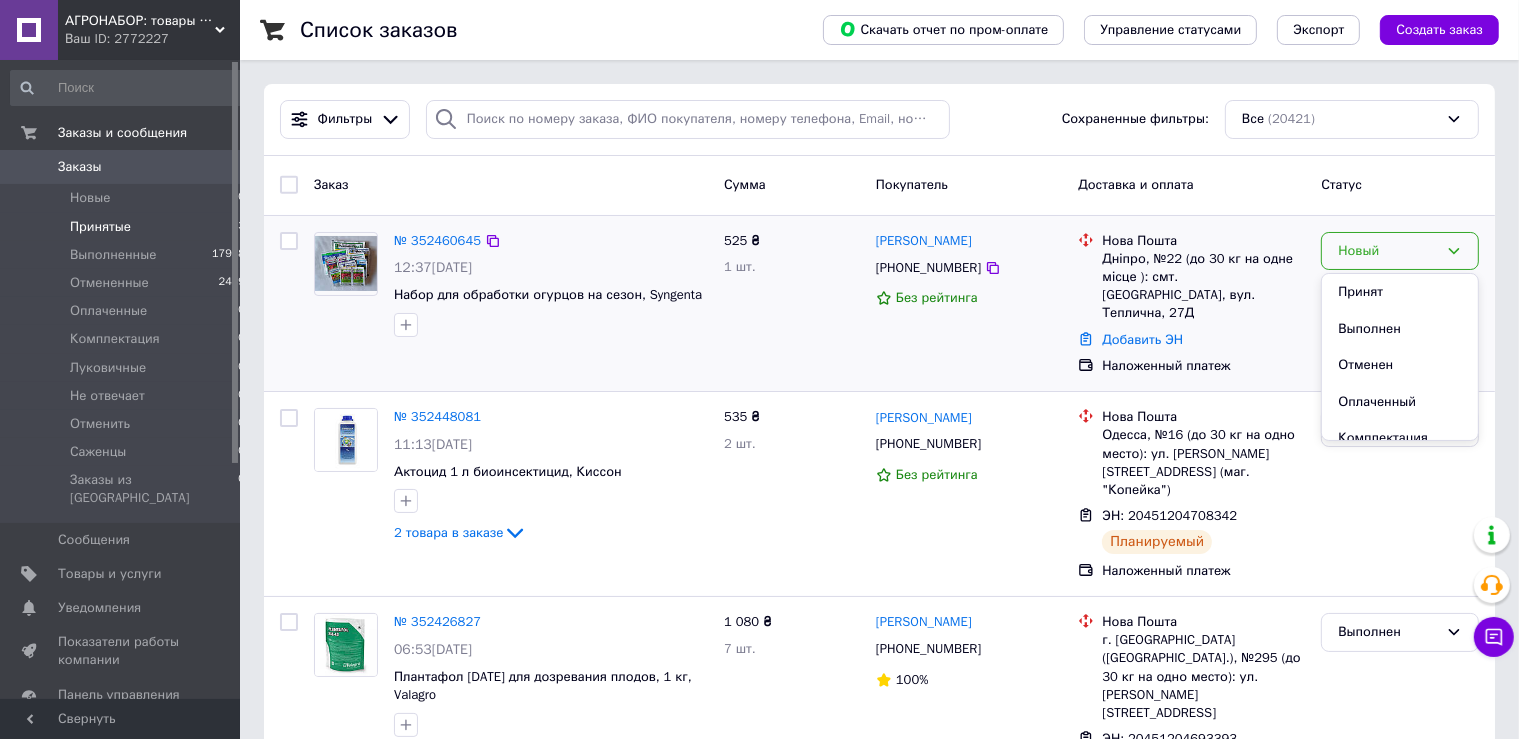 click on "Принят" at bounding box center (1400, 292) 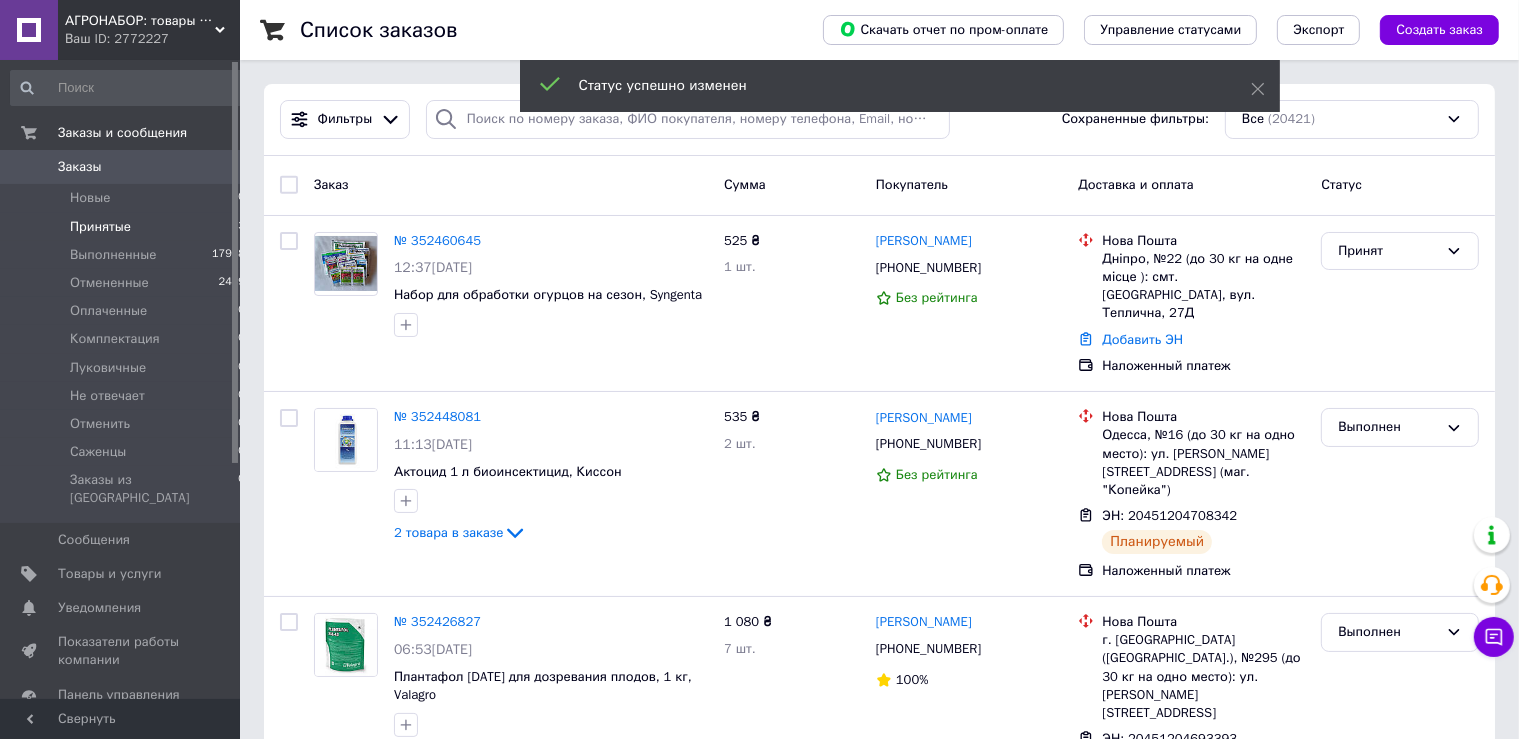 click on "№ 352460645" at bounding box center [437, 240] 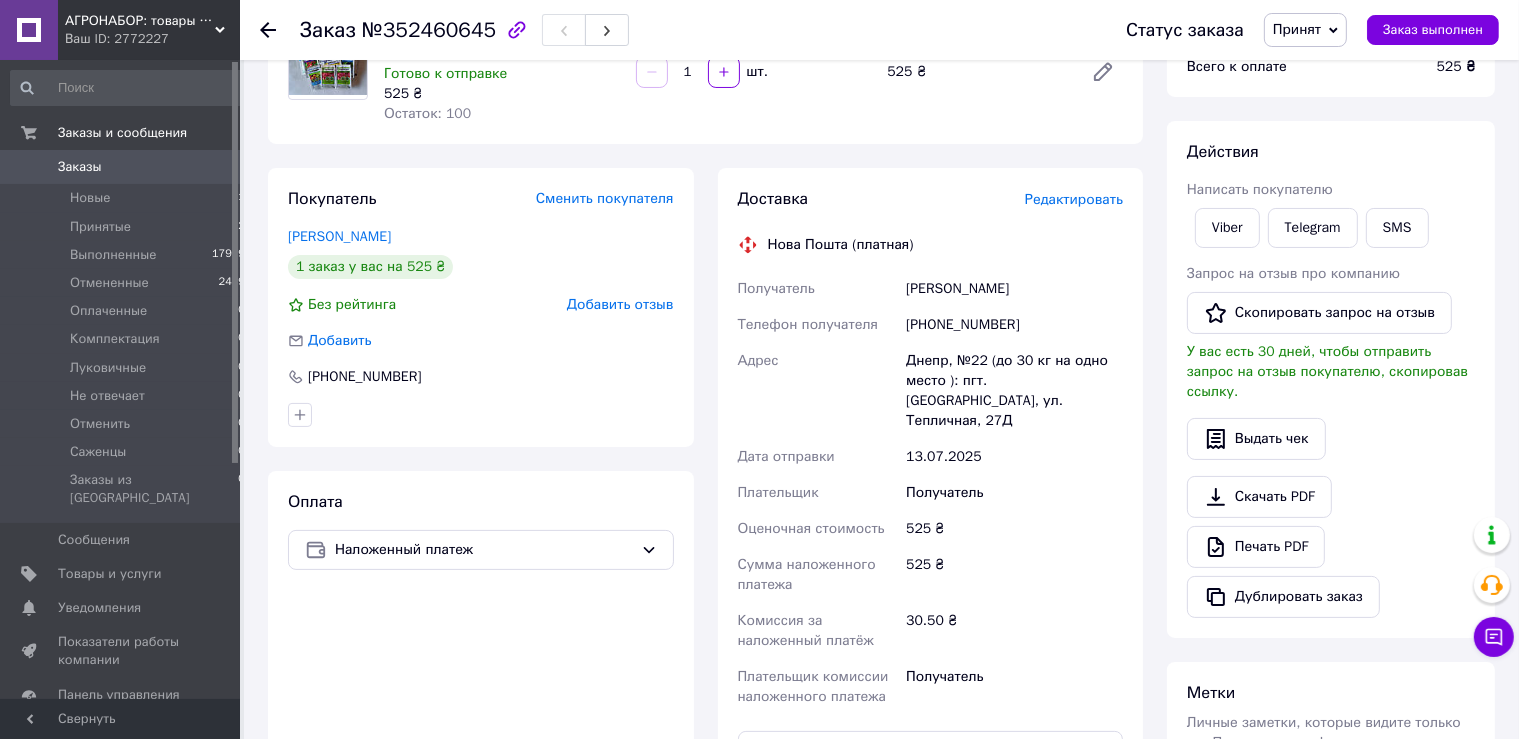 scroll, scrollTop: 0, scrollLeft: 0, axis: both 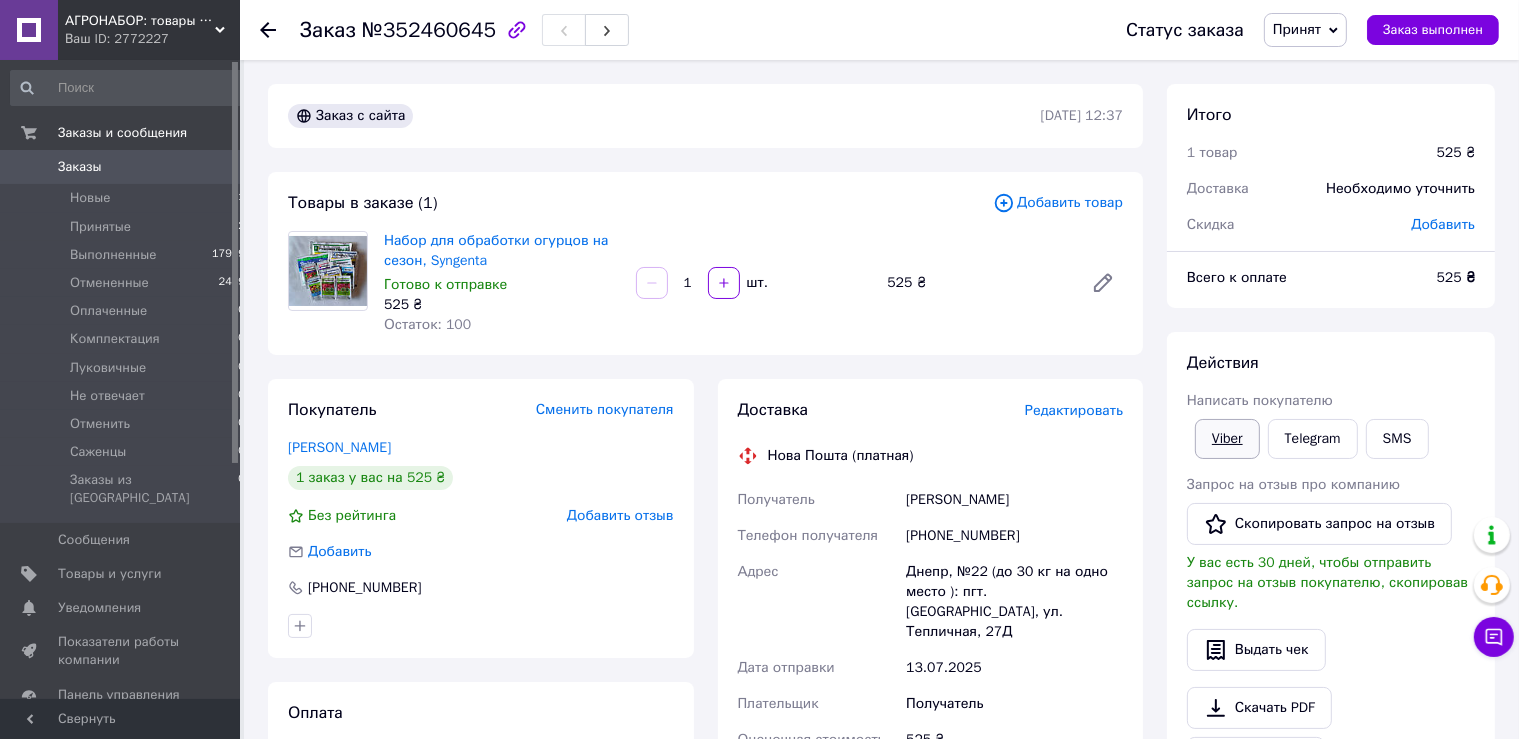 click on "Viber" at bounding box center [1227, 439] 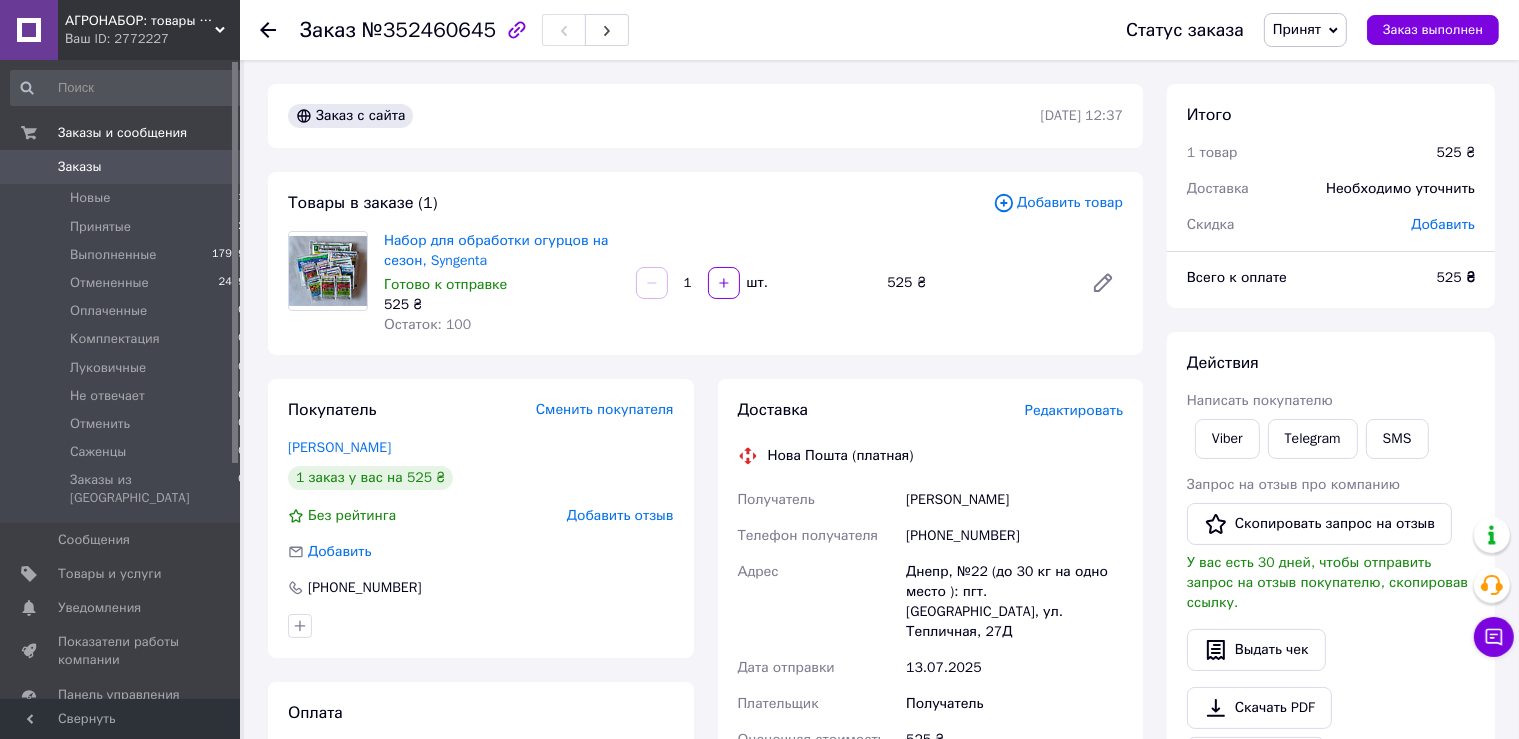 drag, startPoint x: 907, startPoint y: 507, endPoint x: 1013, endPoint y: 514, distance: 106.23088 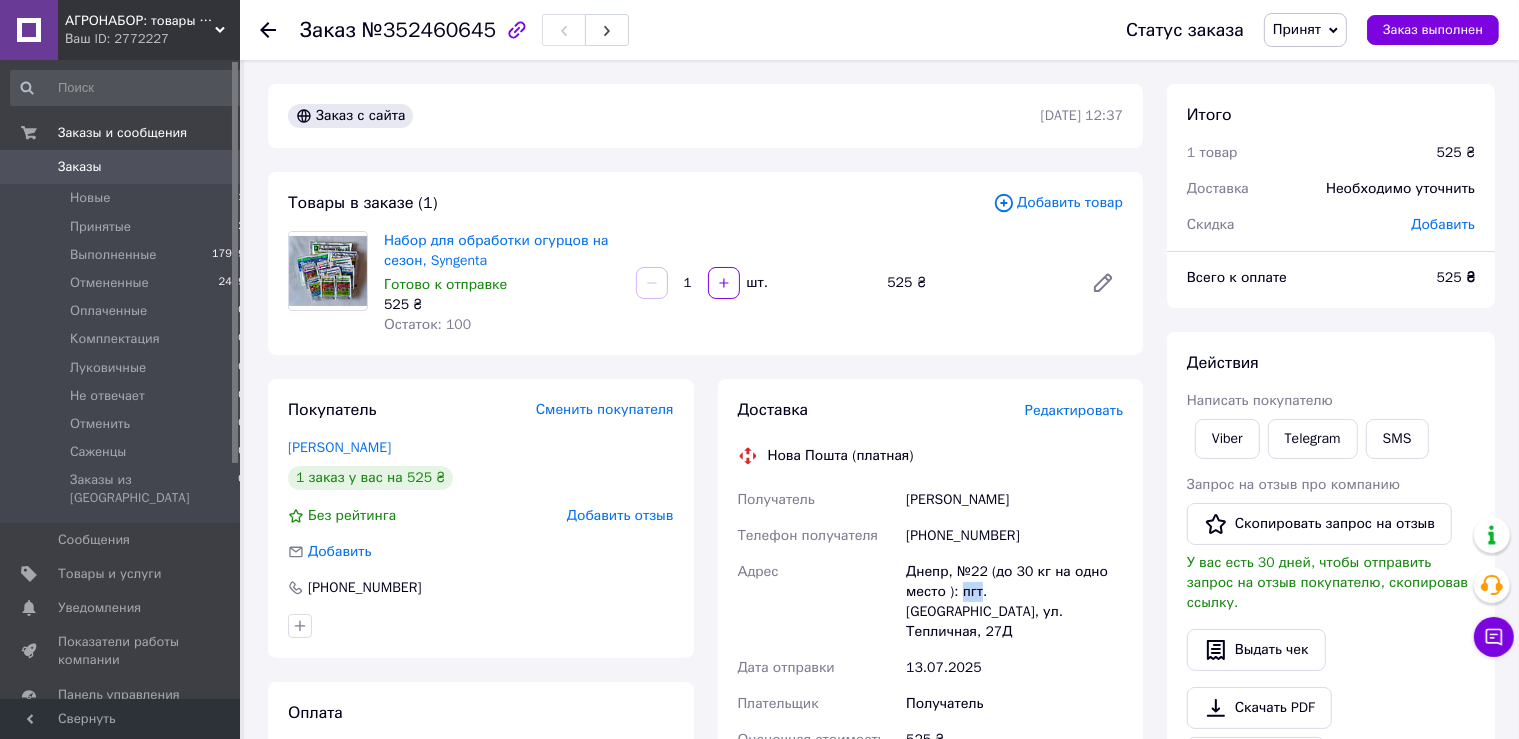 click on "Днепр, №22 (до 30 кг на одно место ): пгт. [STREET_ADDRESS]" at bounding box center [1014, 602] 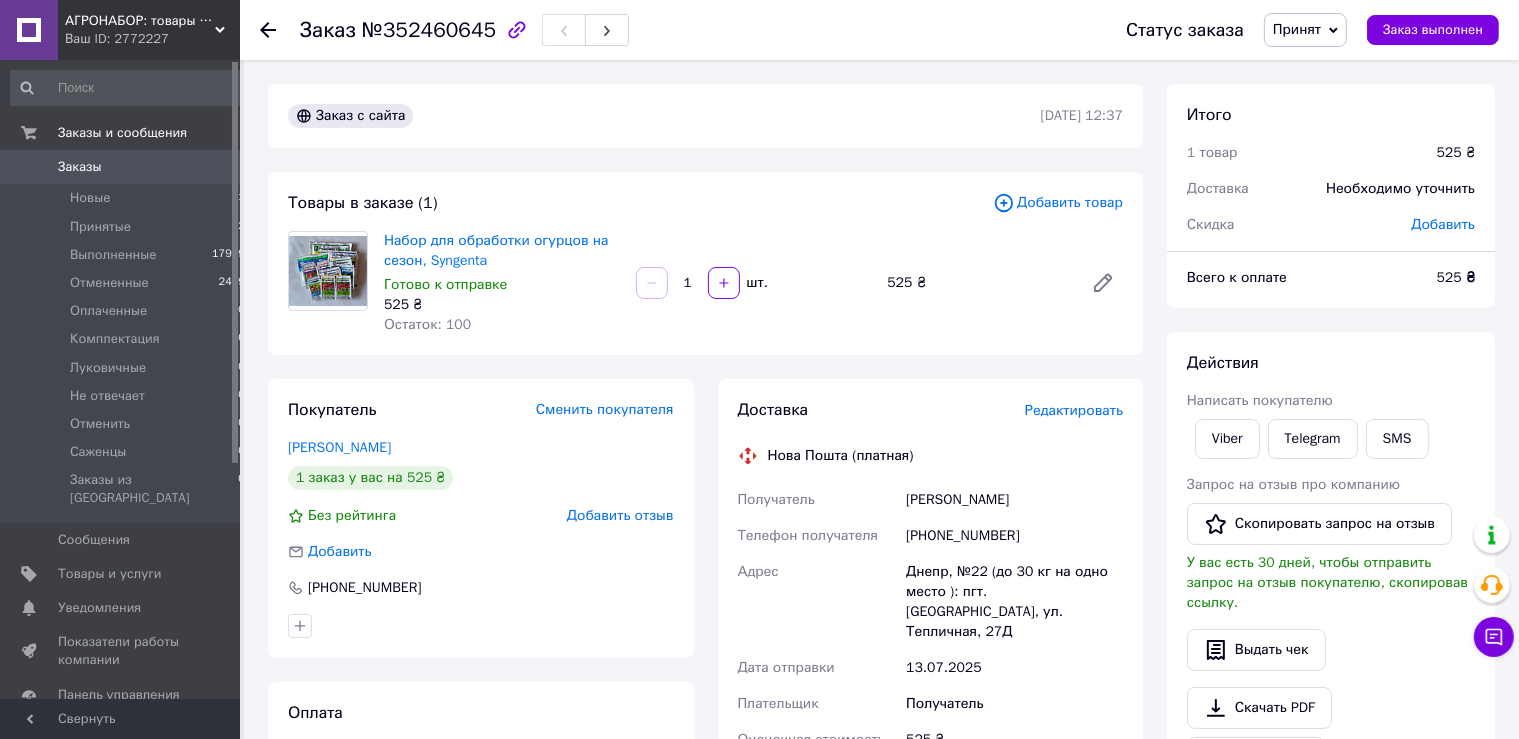 click on "Днепр, №22 (до 30 кг на одно место ): пгт. [STREET_ADDRESS]" at bounding box center (1014, 602) 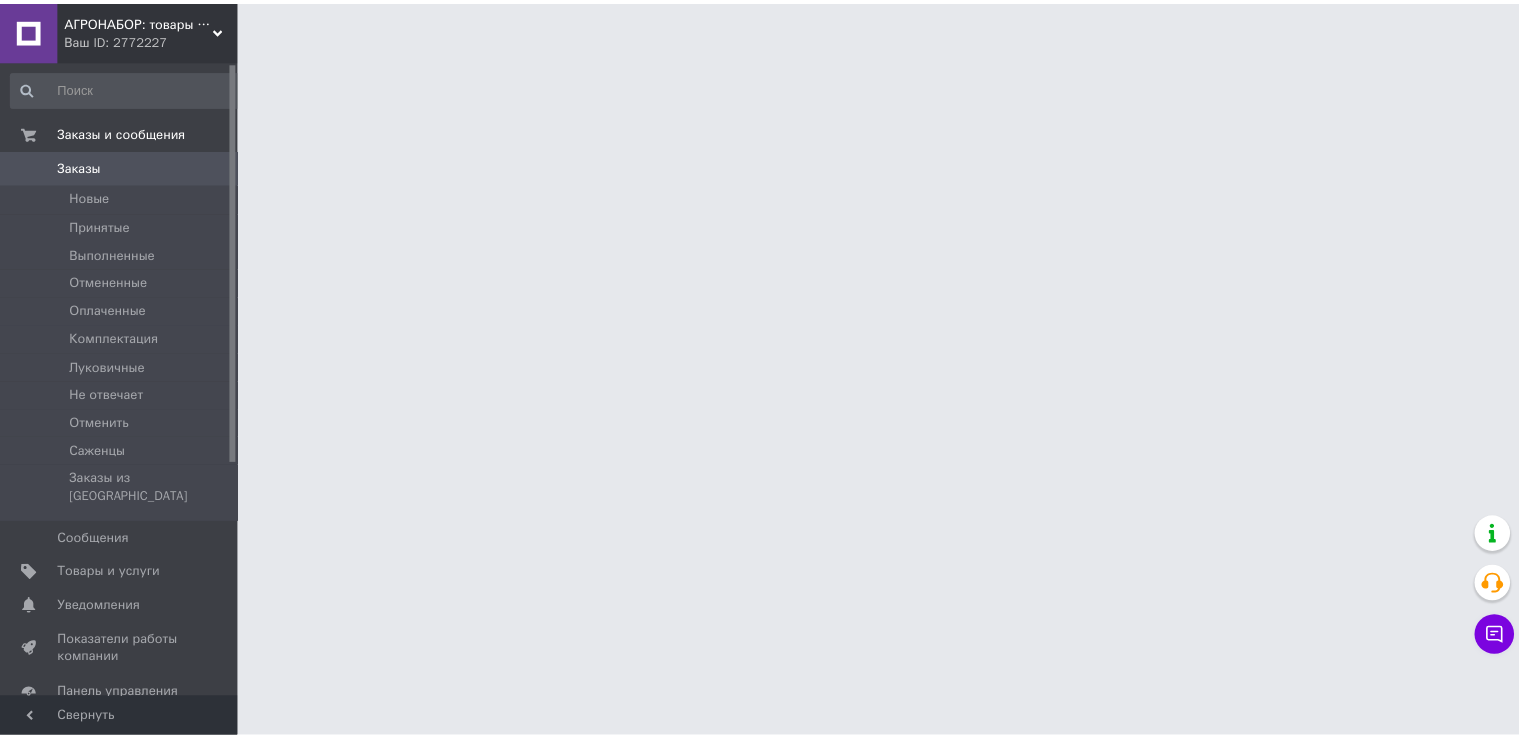 scroll, scrollTop: 0, scrollLeft: 0, axis: both 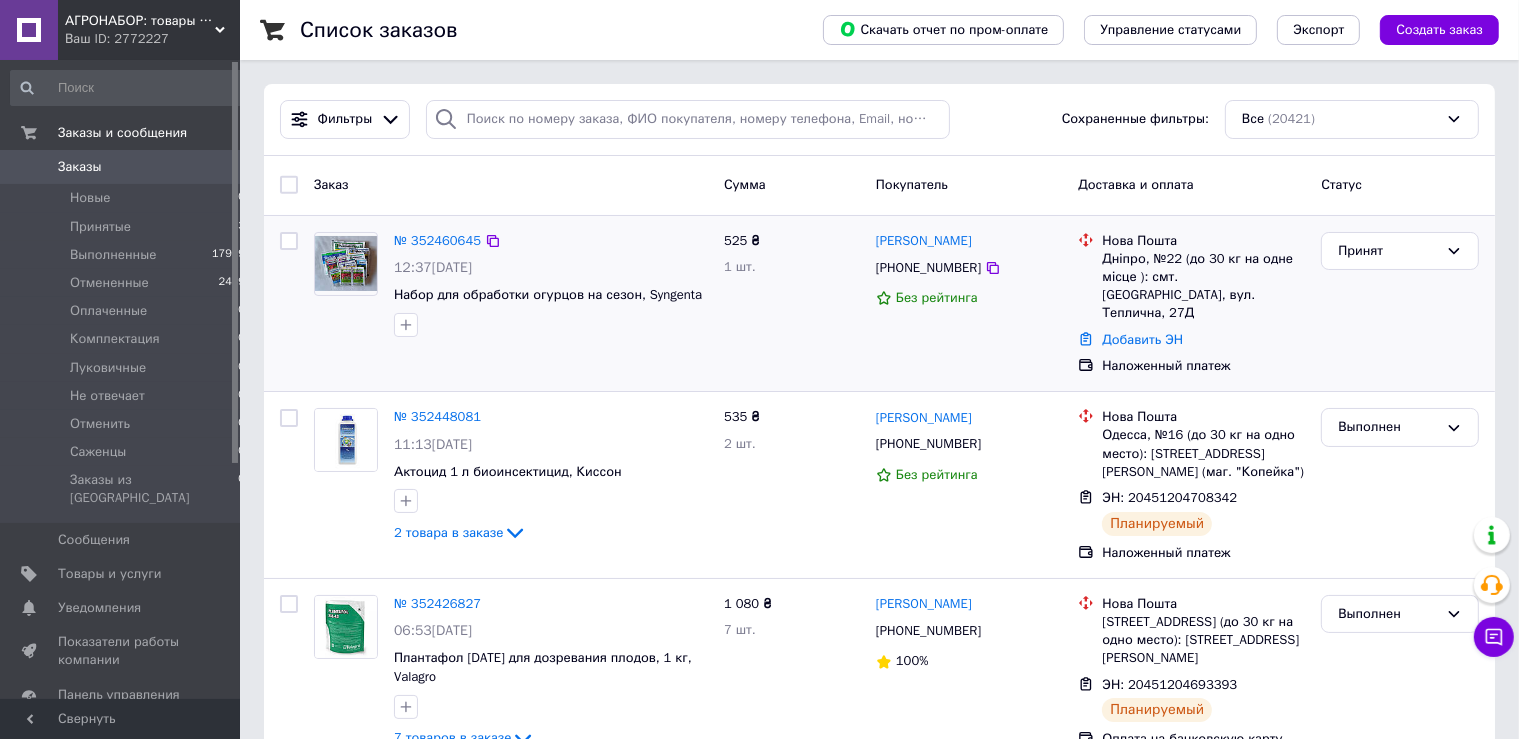 click on "Дніпро, №22 (до 30 кг на одне місце ): смт. [GEOGRAPHIC_DATA], вул. Теплична, 27Д" at bounding box center [1203, 286] 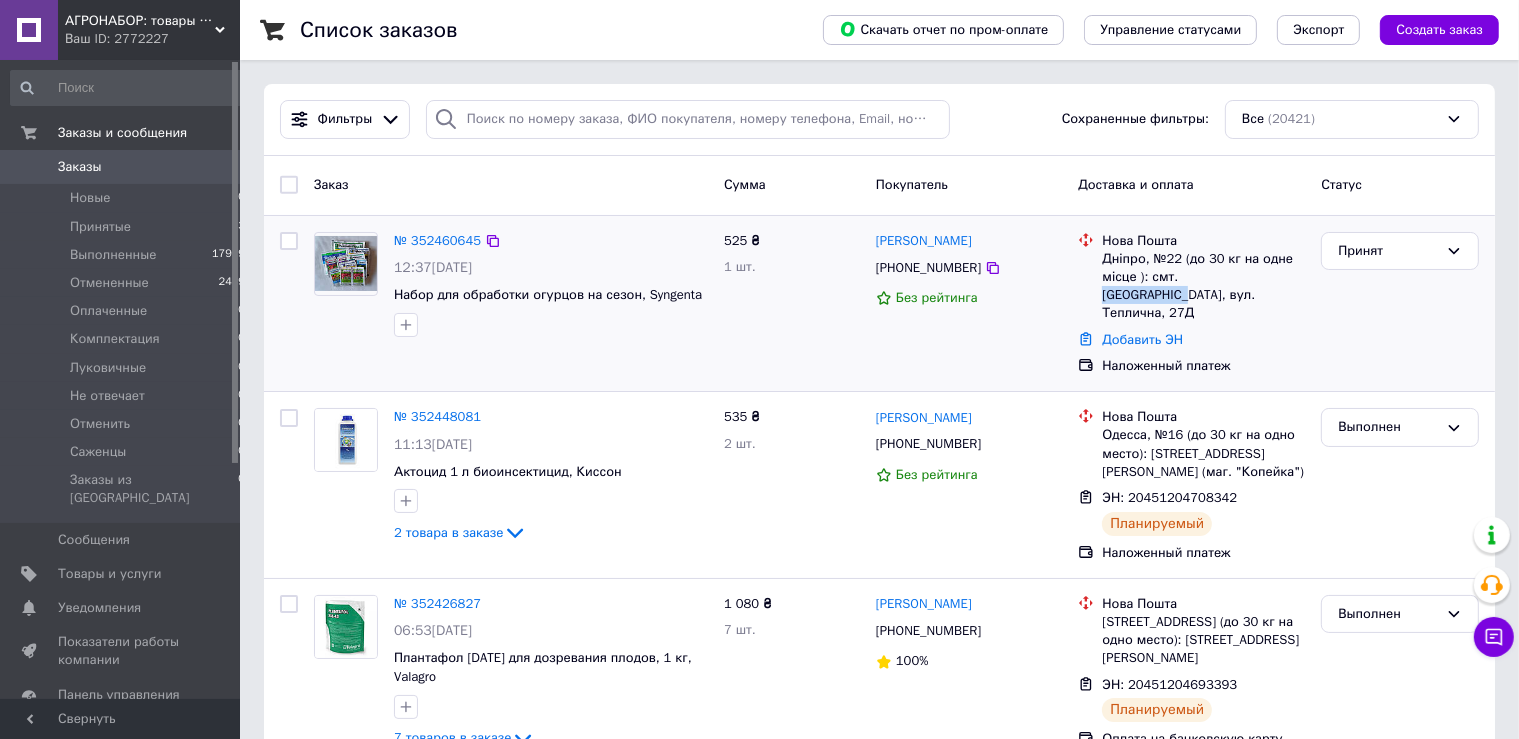click on "Дніпро, №22 (до 30 кг на одне місце ): смт. [GEOGRAPHIC_DATA], вул. Теплична, 27Д" at bounding box center [1203, 286] 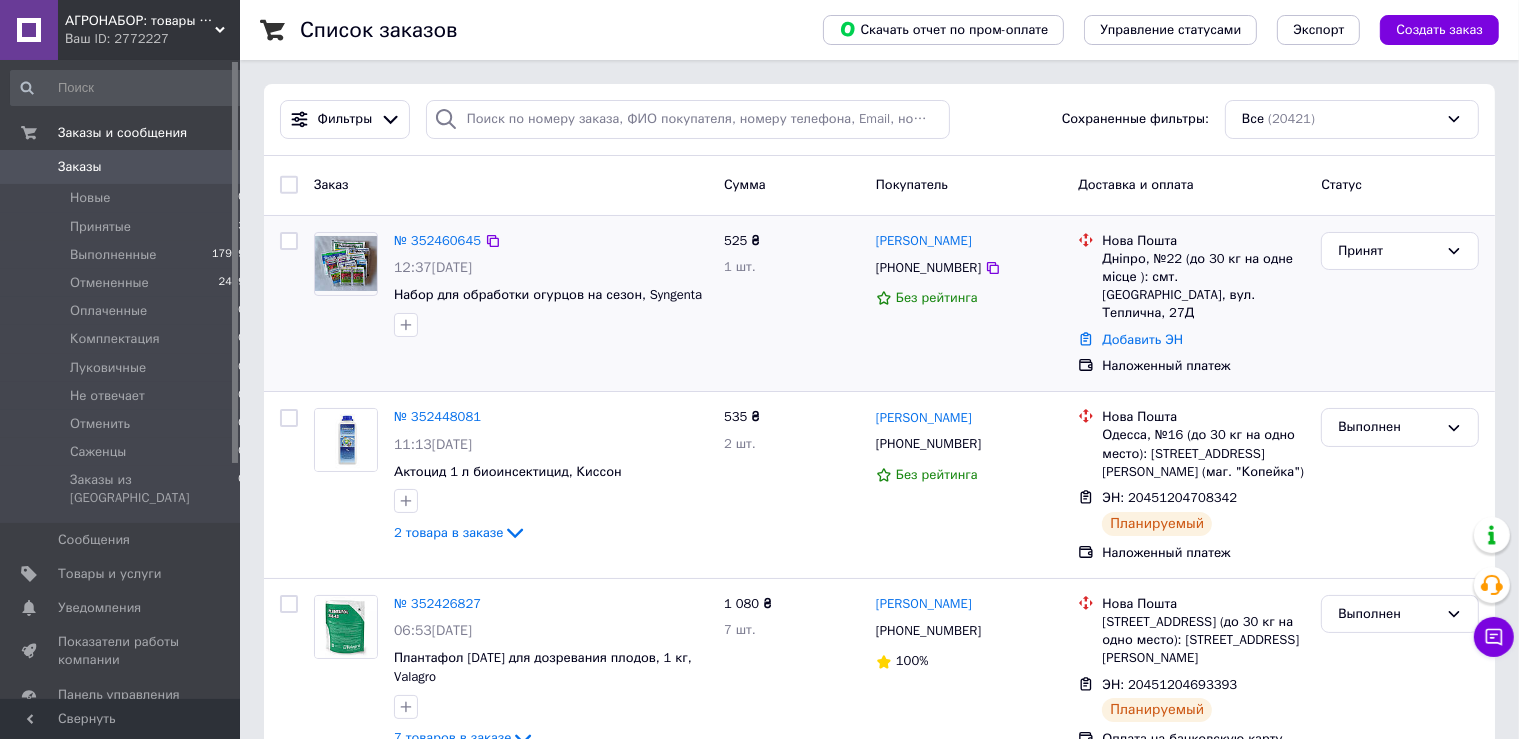 click on "Дніпро, №22 (до 30 кг на одне місце ): смт. [GEOGRAPHIC_DATA], вул. Теплична, 27Д" at bounding box center (1203, 286) 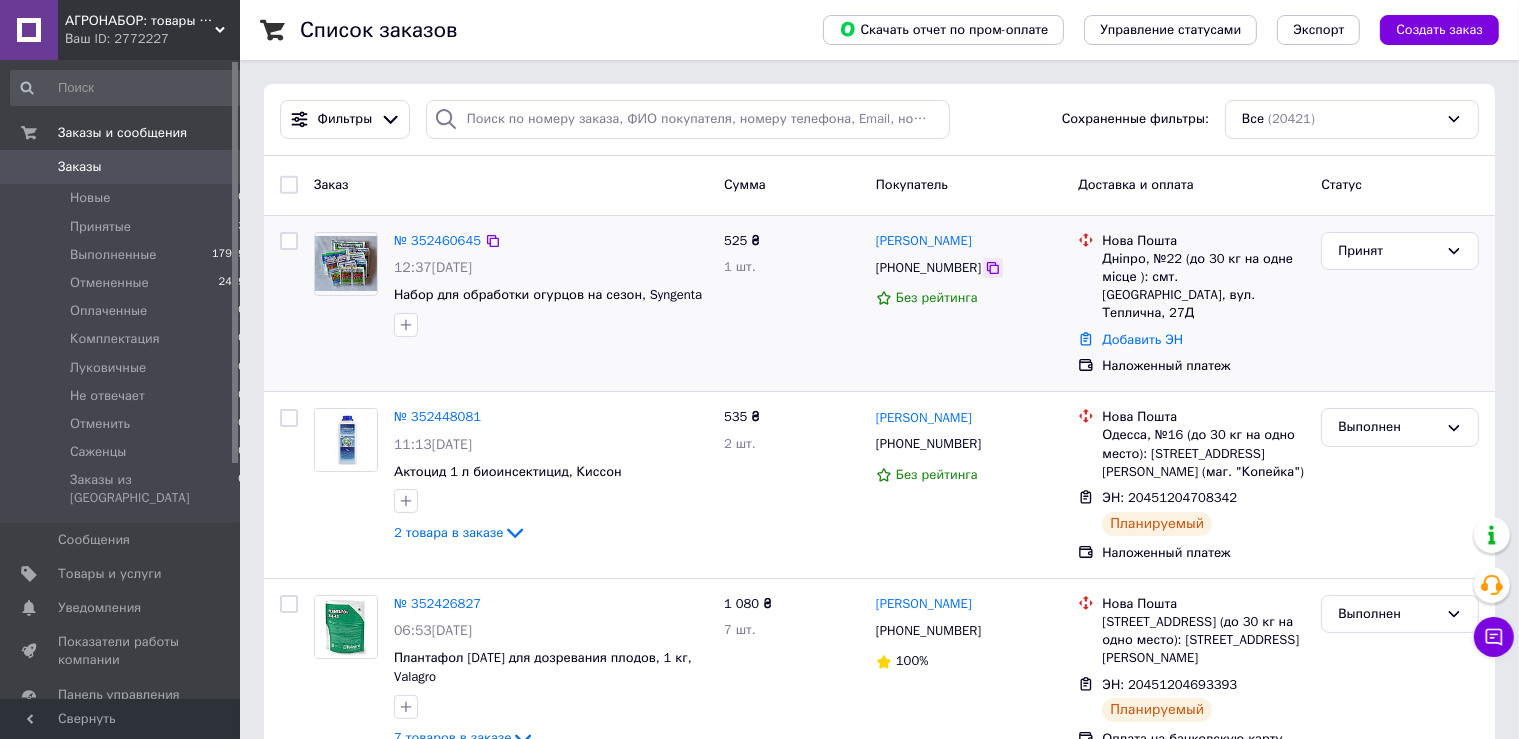 click 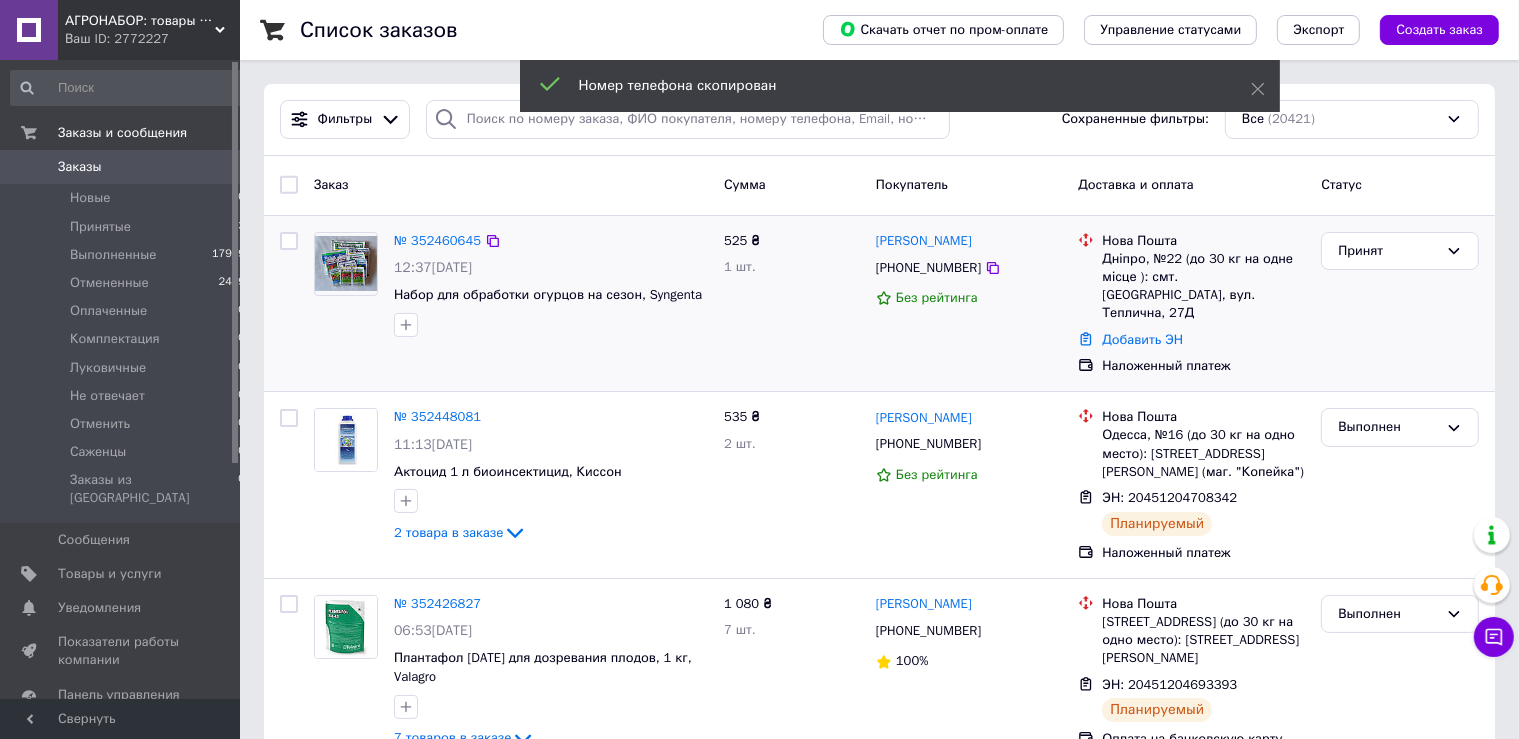 drag, startPoint x: 978, startPoint y: 242, endPoint x: 873, endPoint y: 242, distance: 105 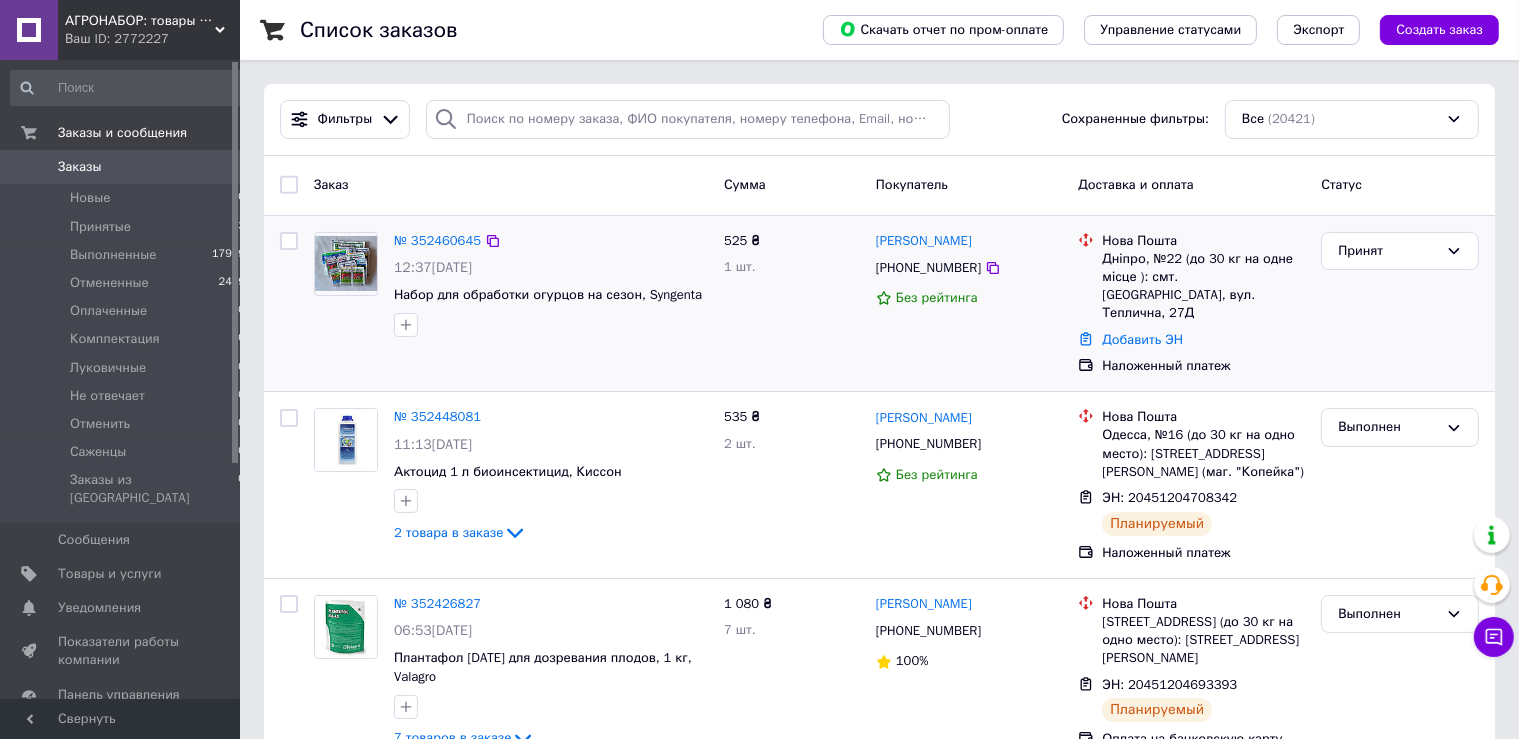 copy on "[PERSON_NAME]" 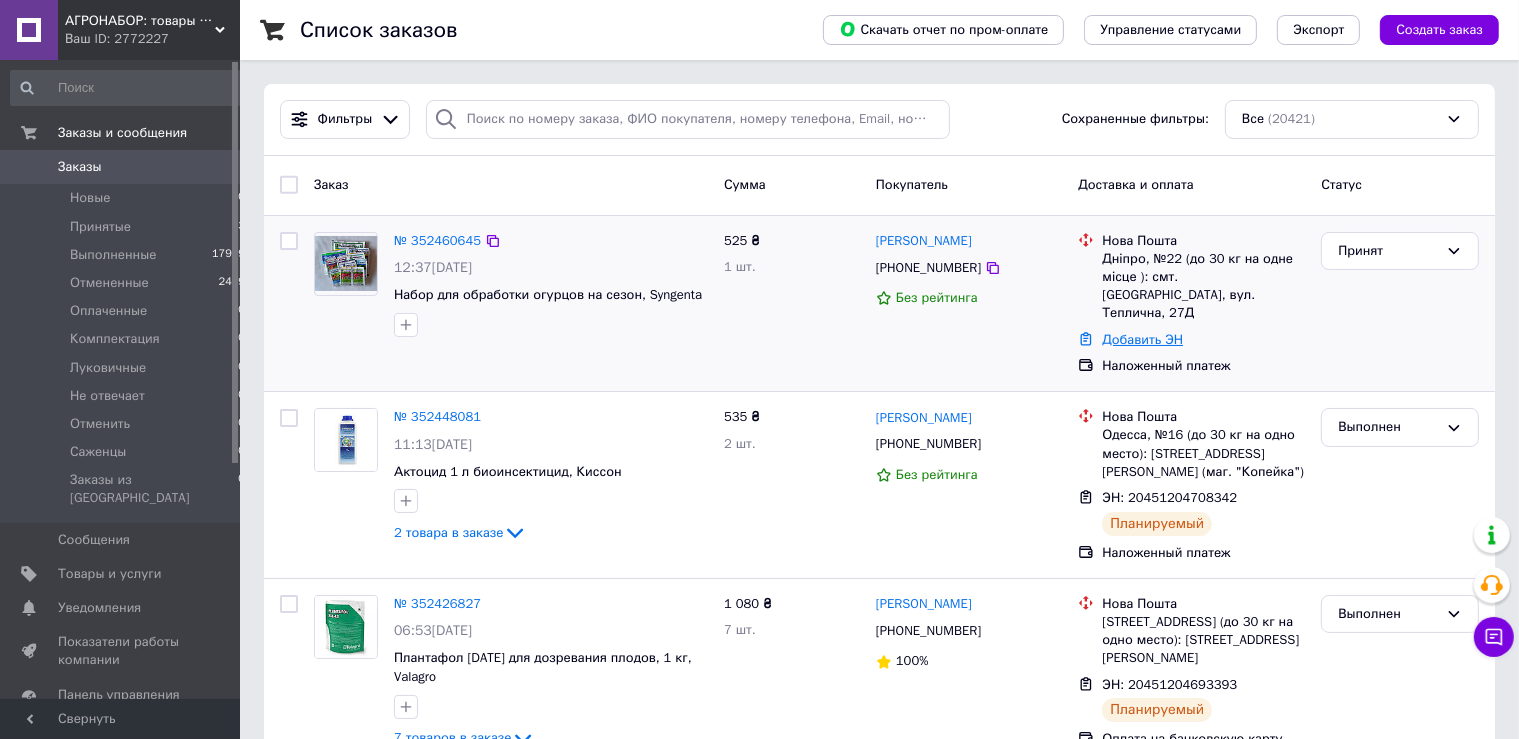 click on "Добавить ЭН" at bounding box center (1142, 339) 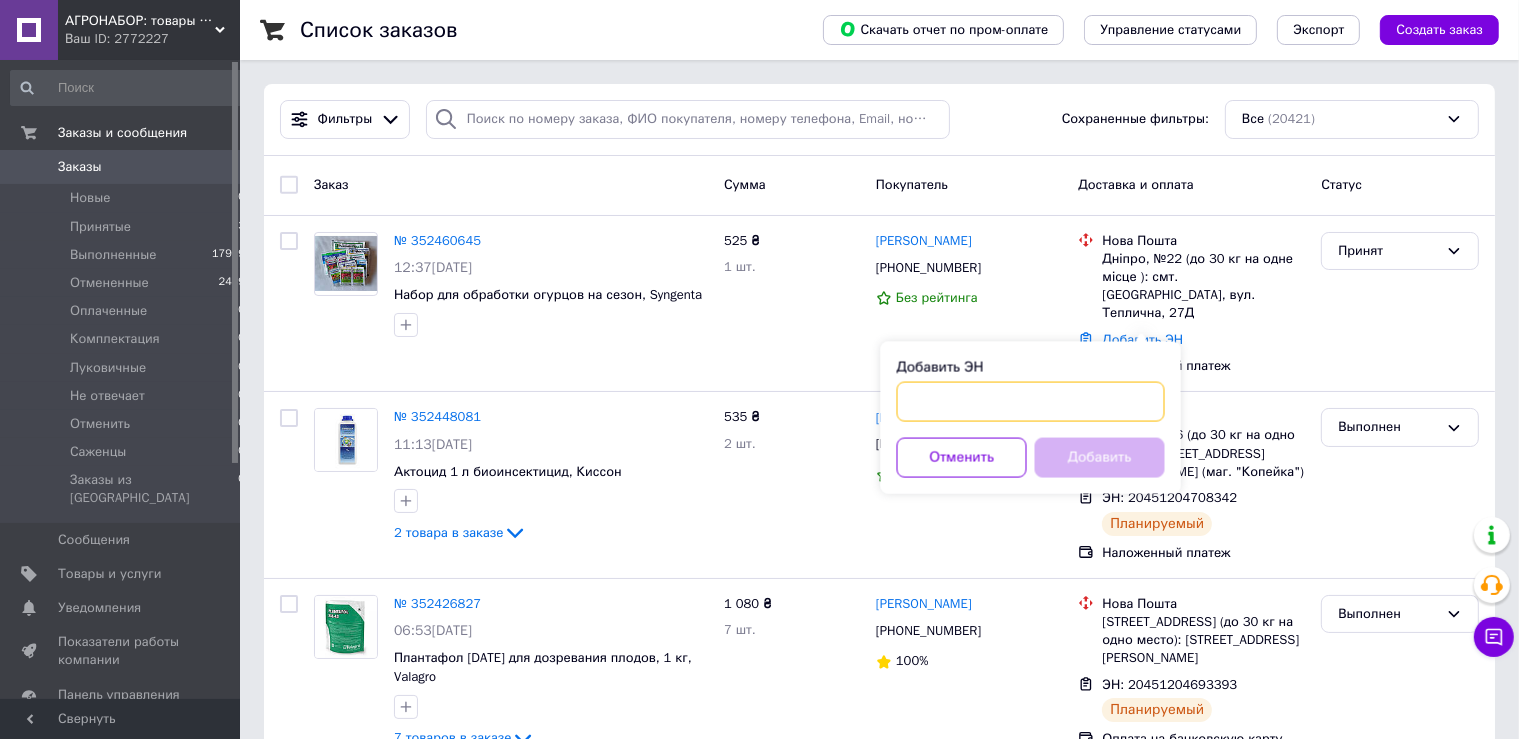 click on "Добавить ЭН" at bounding box center (1031, 402) 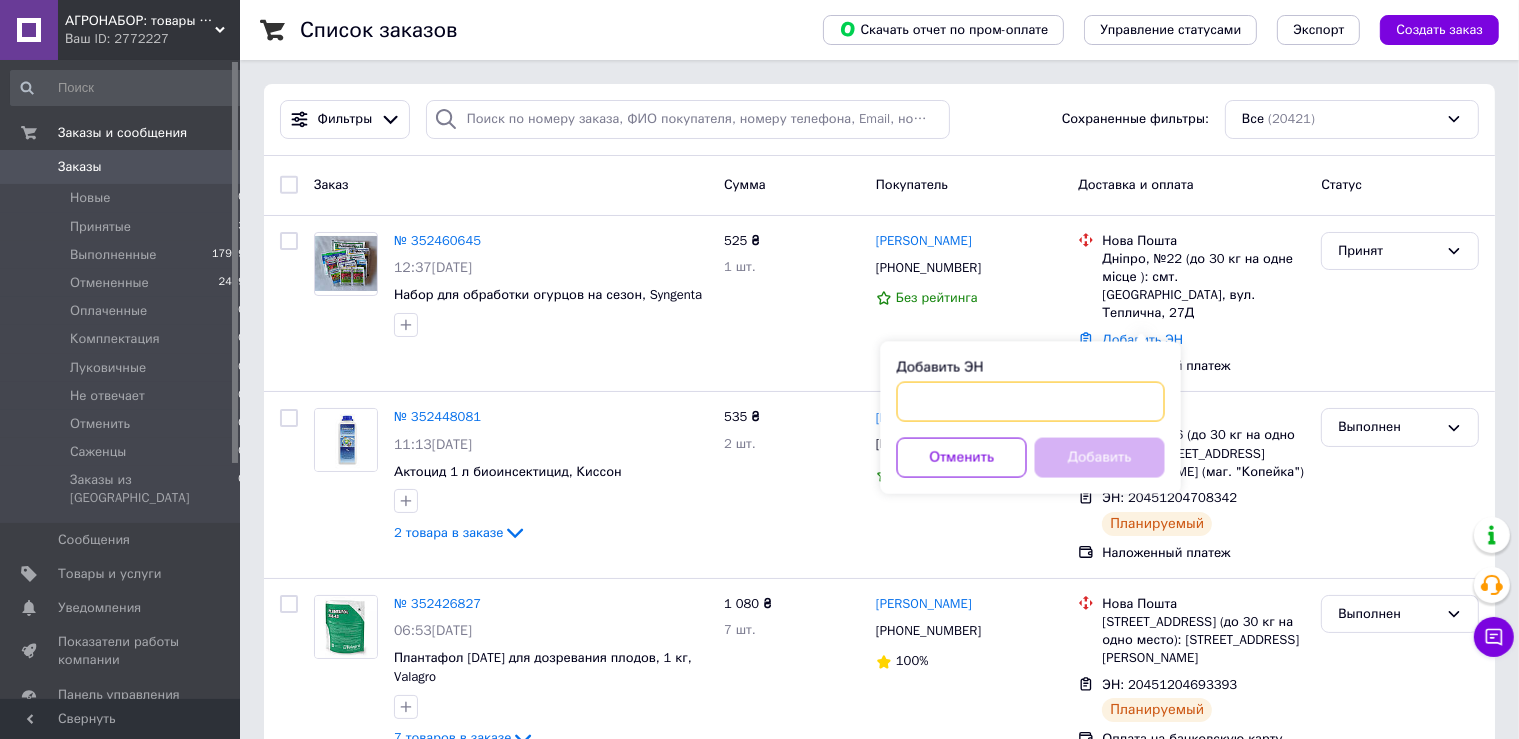 paste on "20451204763509" 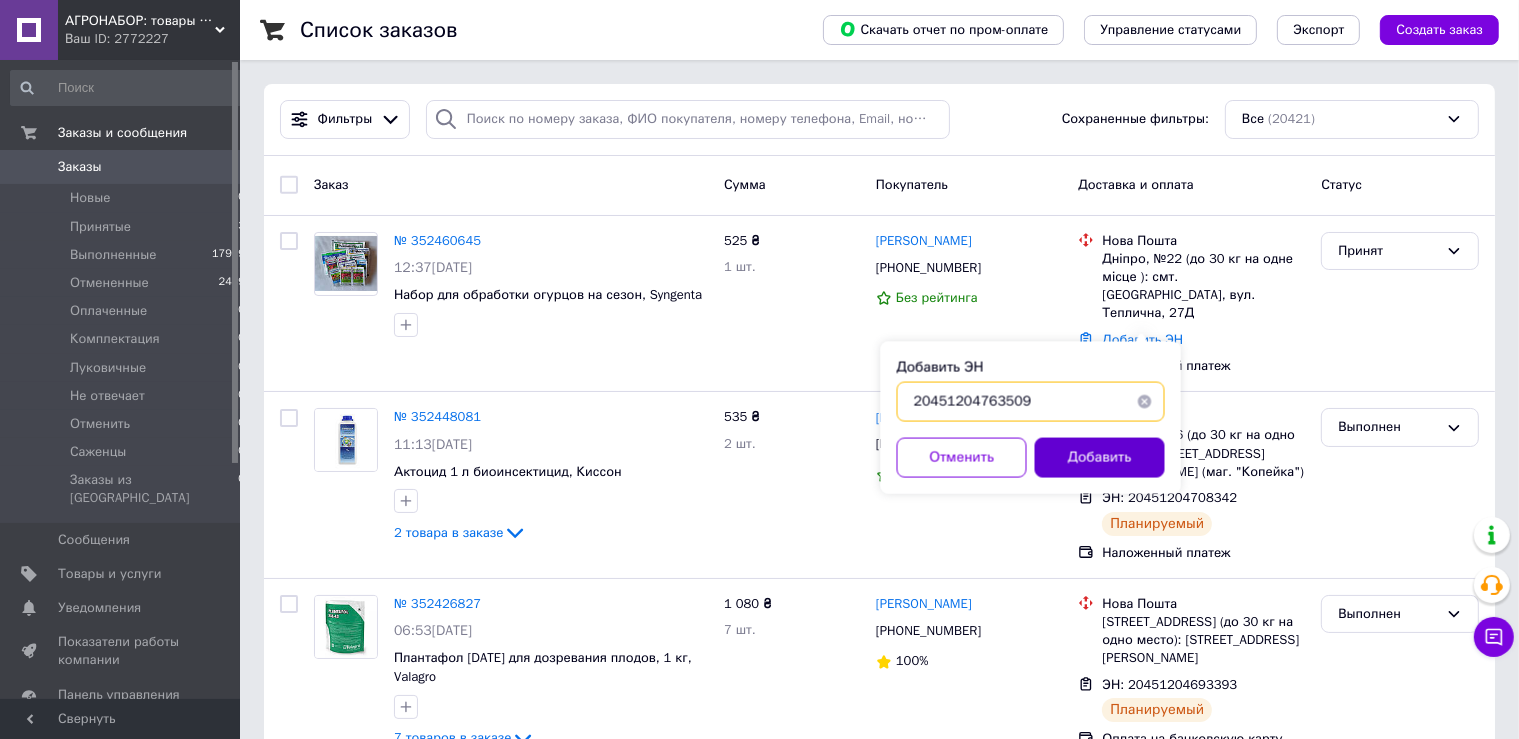 type on "20451204763509" 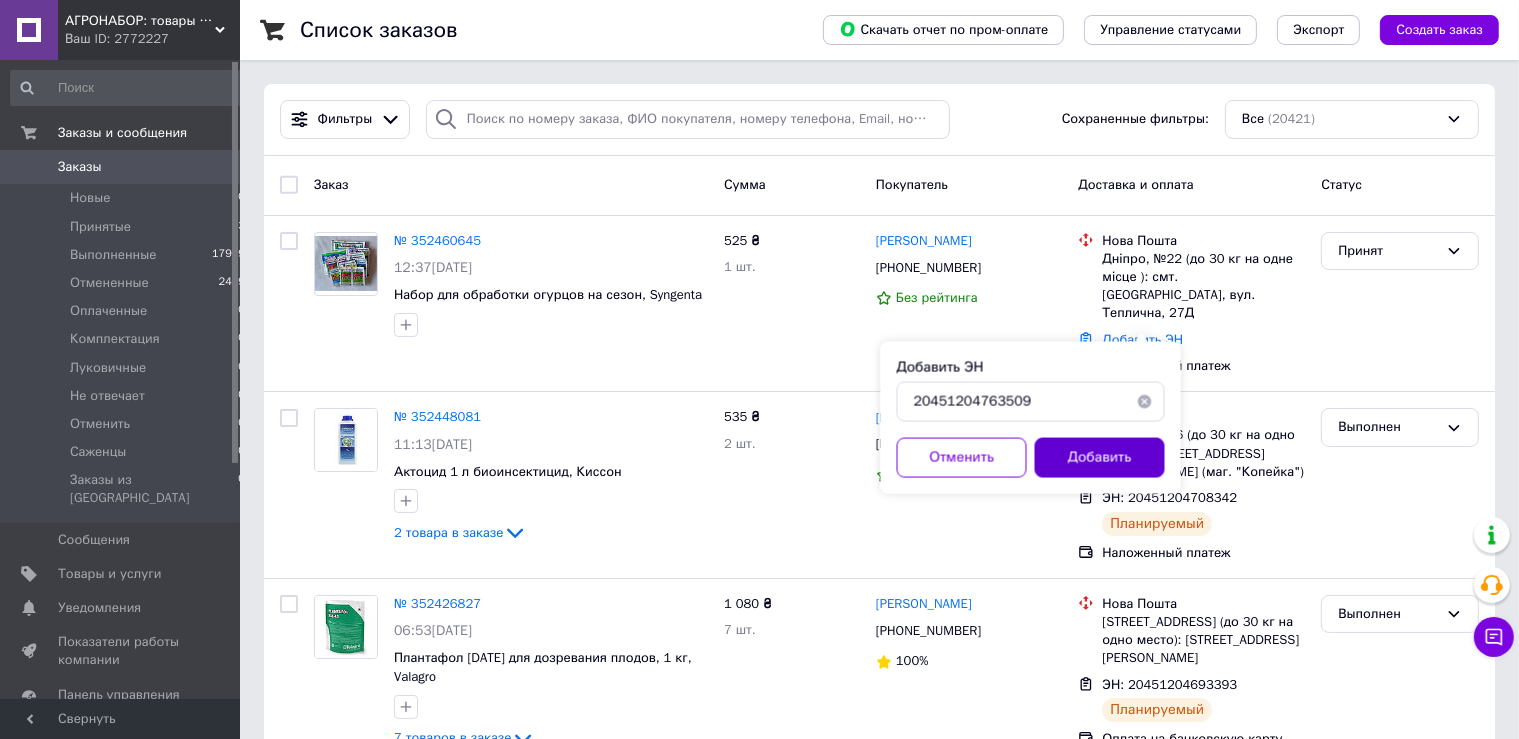 click on "Добавить" at bounding box center (1100, 458) 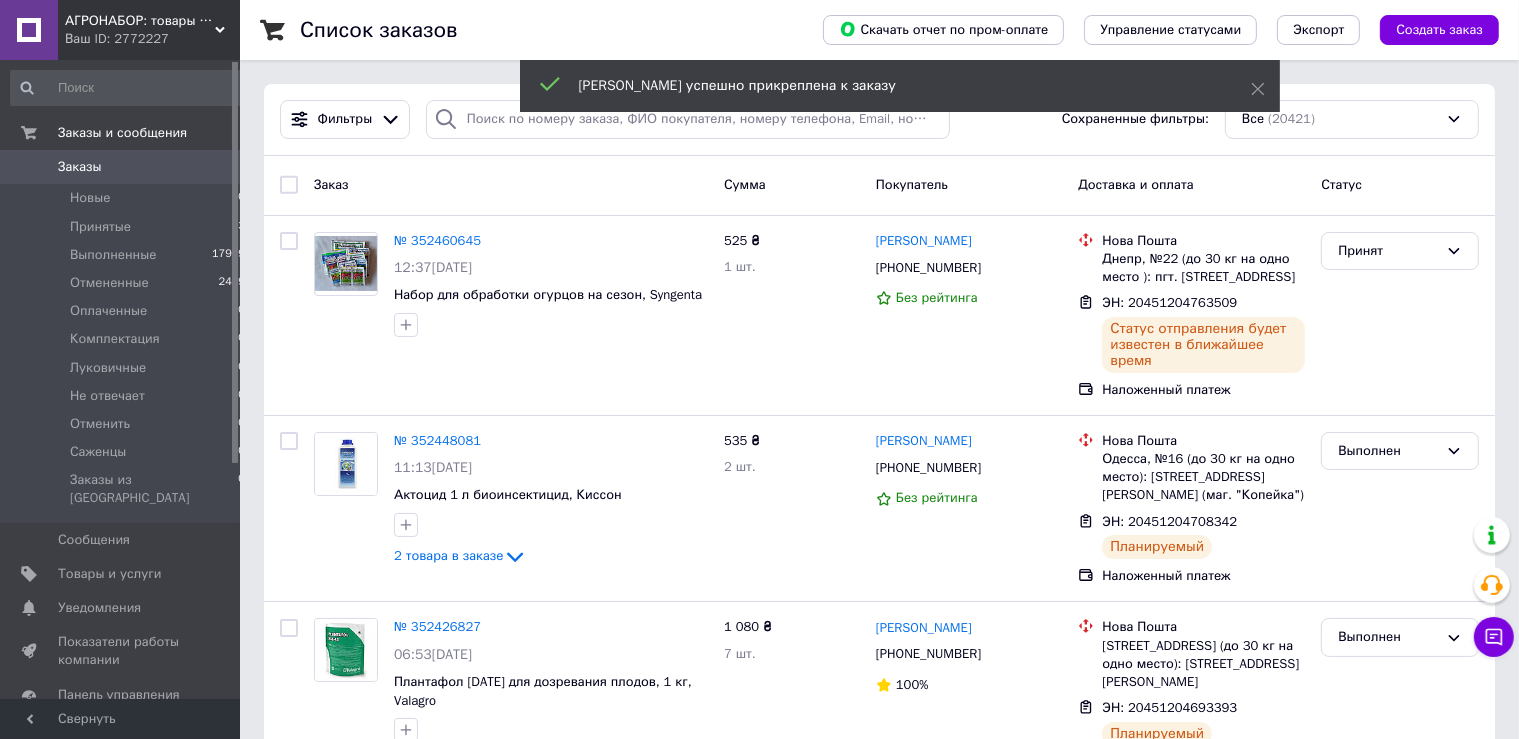 click on "[PHONE_NUMBER]" at bounding box center [928, 267] 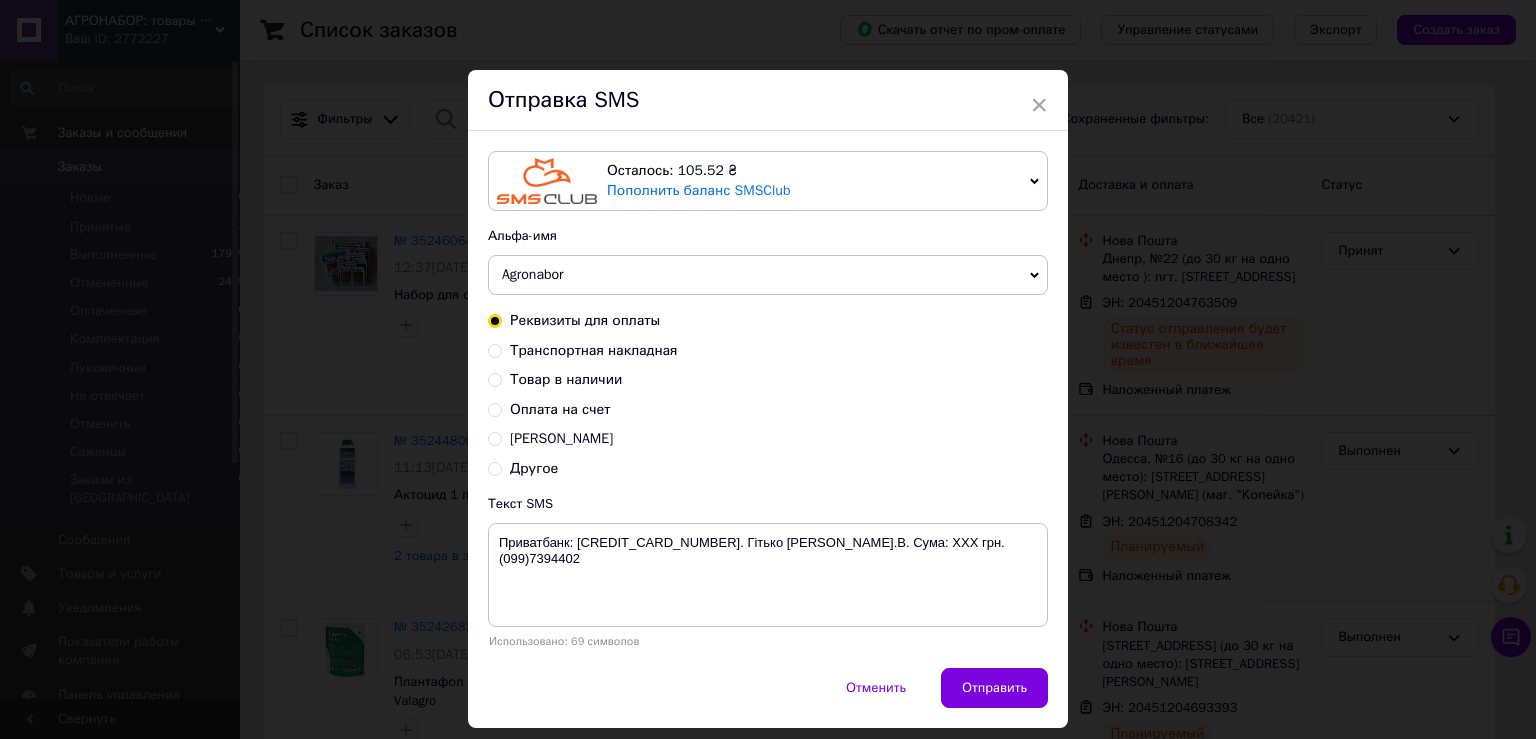 click on "Реквизиты для оплаты Транспортная накладная Товар в наличии Оплата на счет Карта Надюши Другое" at bounding box center (768, 395) 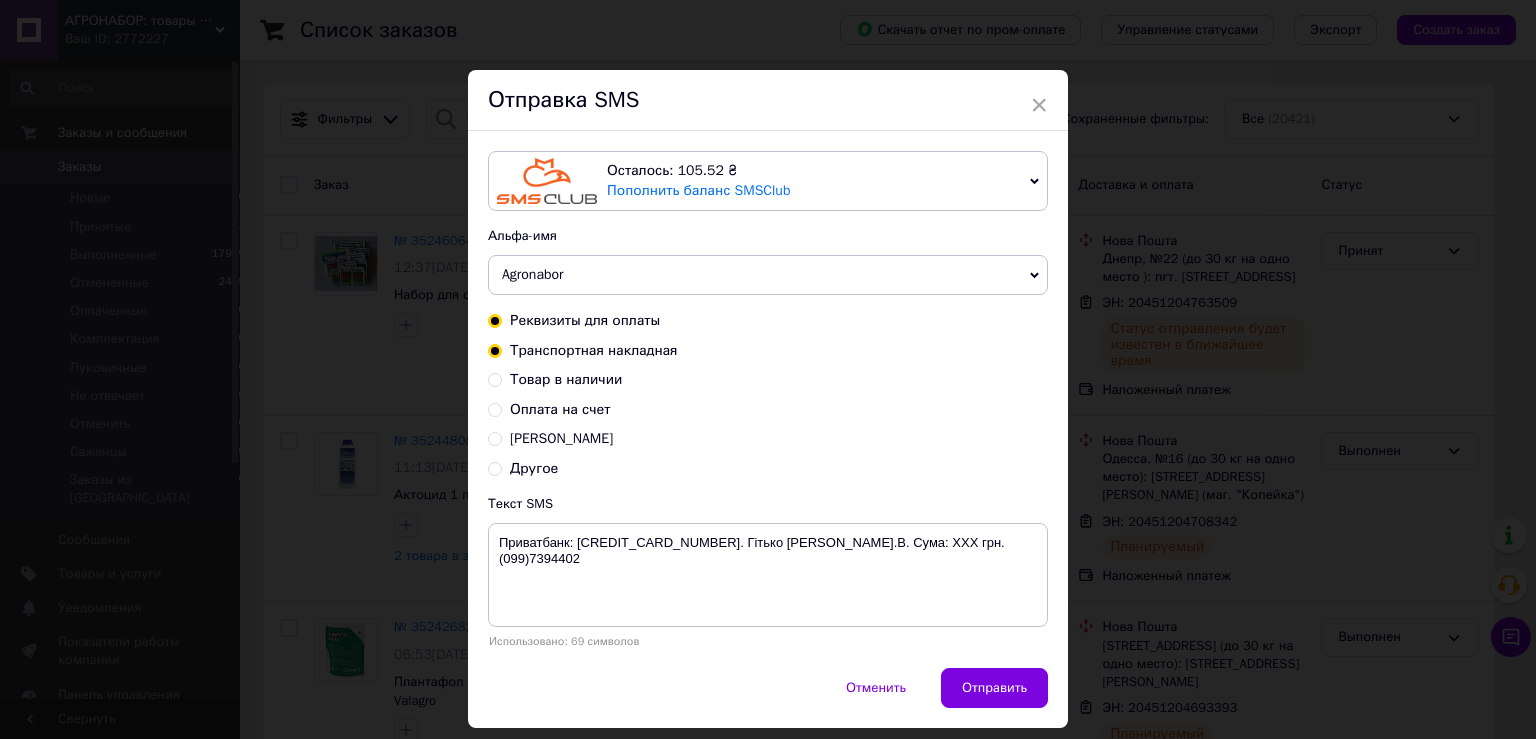 radio on "true" 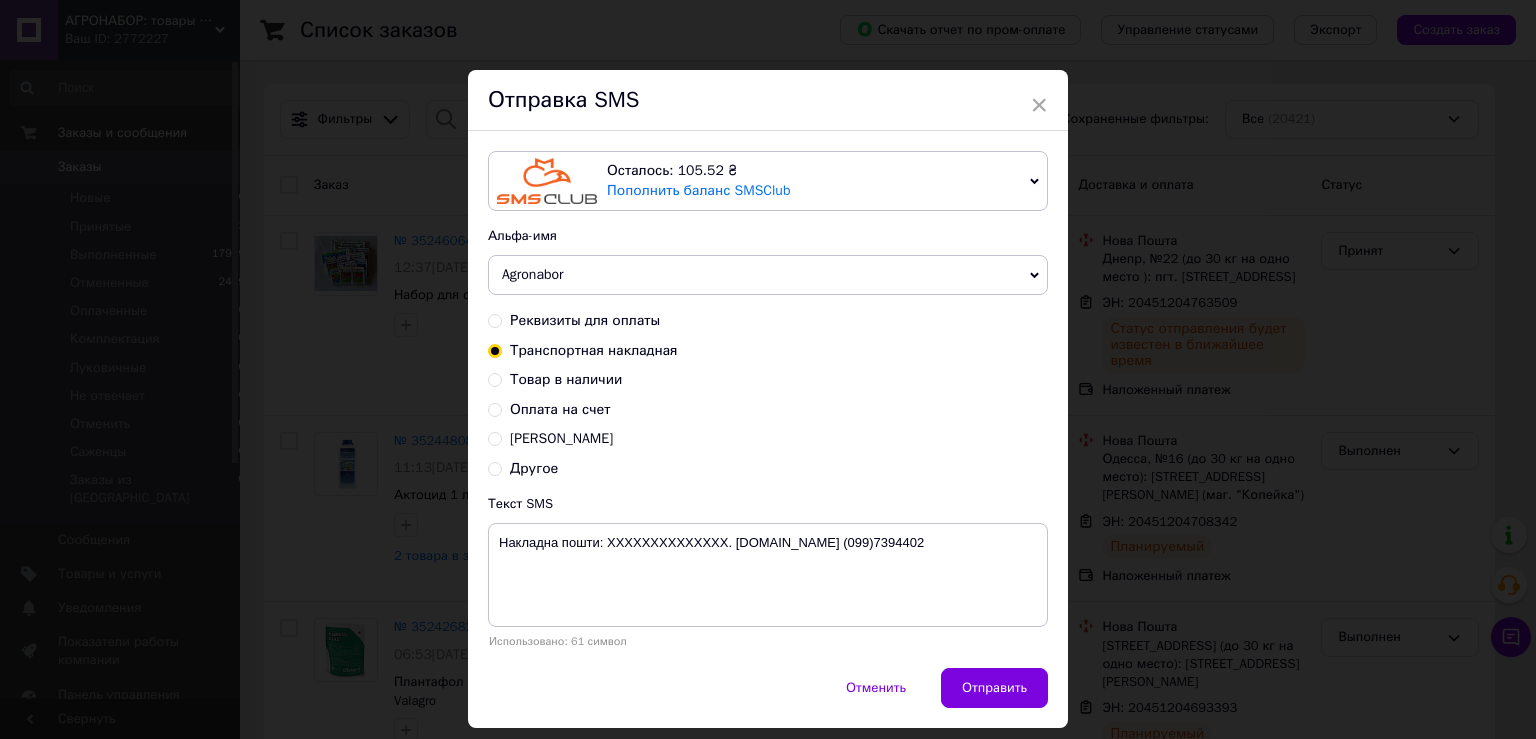 click on "Текст SMS Накладна пошти: ХХХХХХХХХХХХХХ. [DOMAIN_NAME] (099)7394402 Использовано: 61 символ" at bounding box center [768, 571] 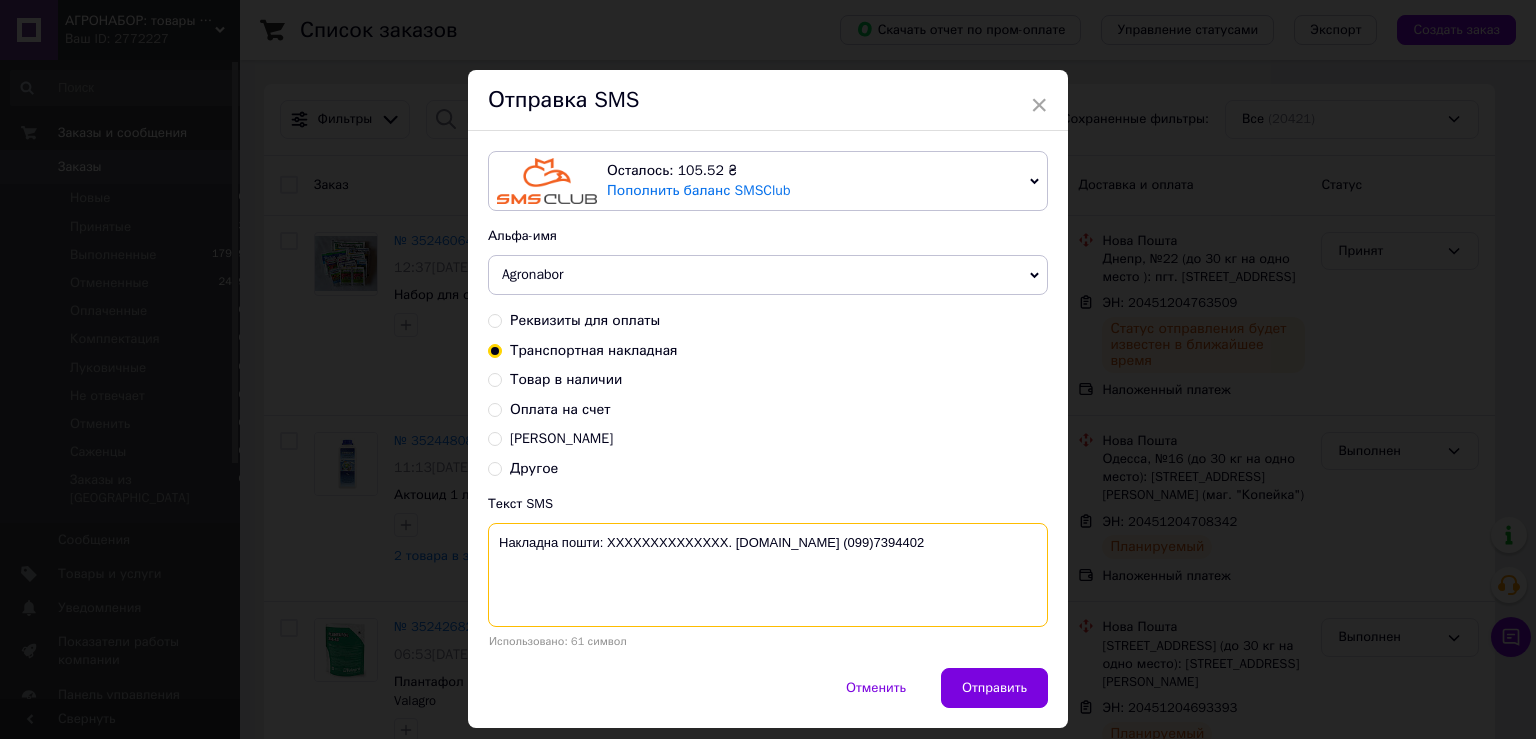 click on "Накладна пошти: ХХХХХХХХХХХХХХ. [DOMAIN_NAME] (099)7394402" at bounding box center (768, 575) 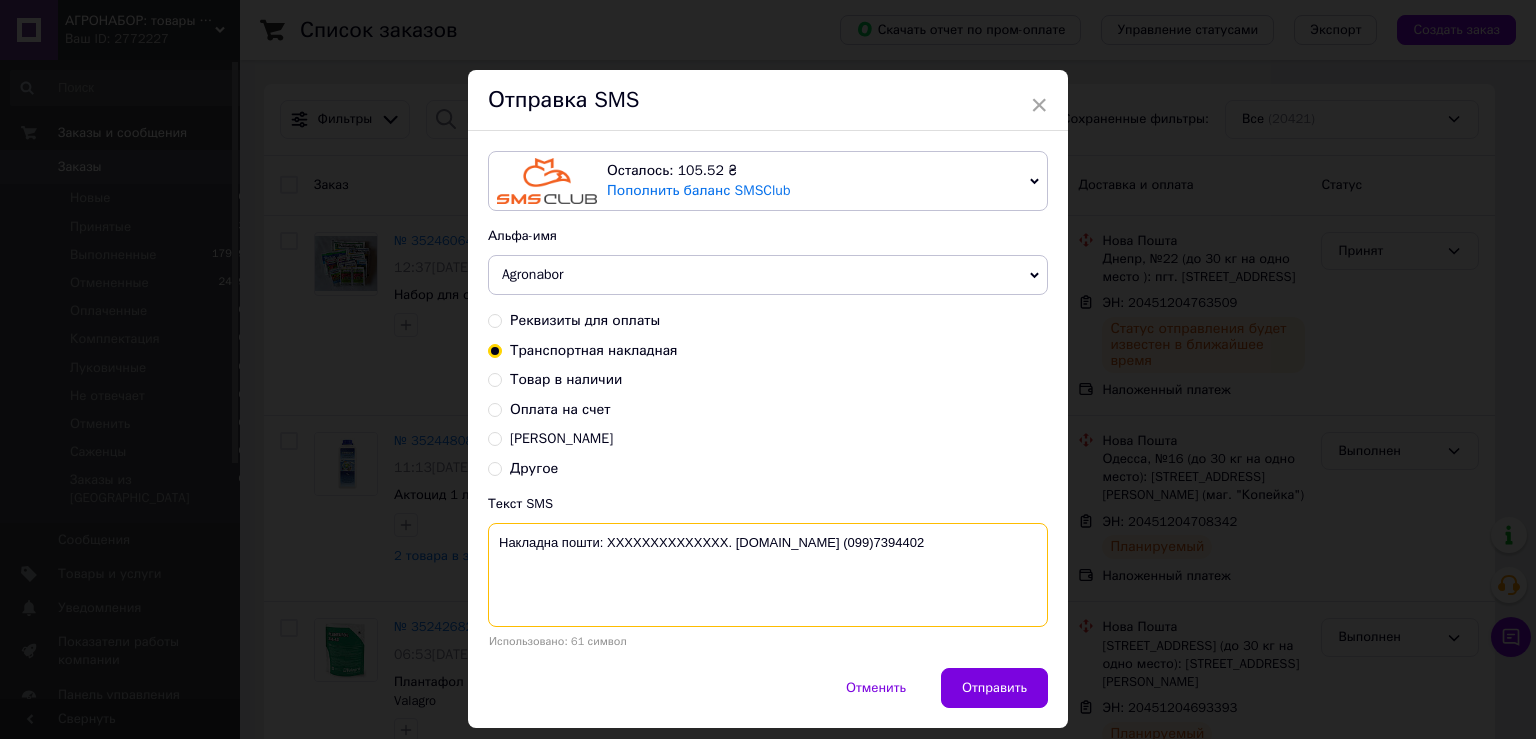 paste on "20451204763509" 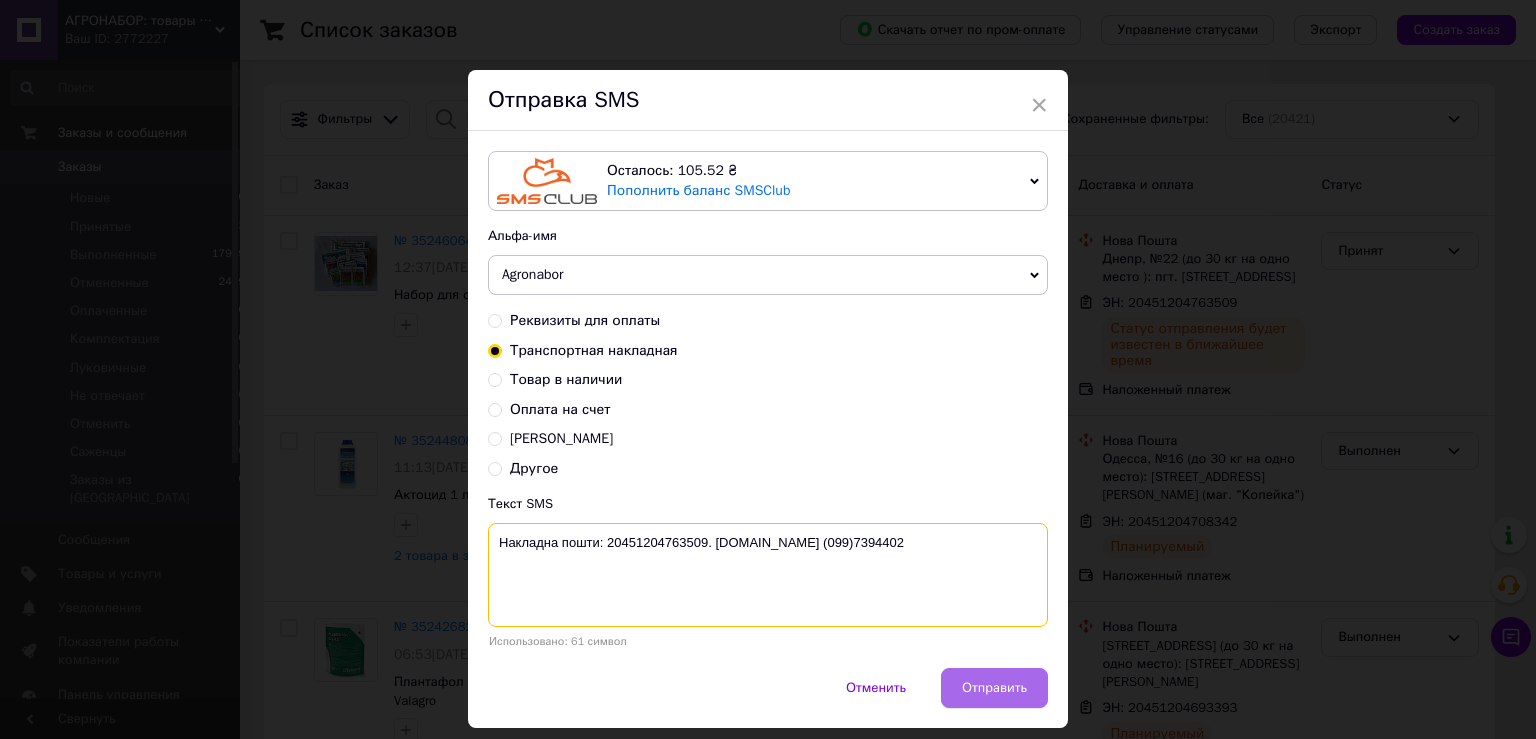 type on "Накладна пошти: 20451204763509. [DOMAIN_NAME] (099)7394402" 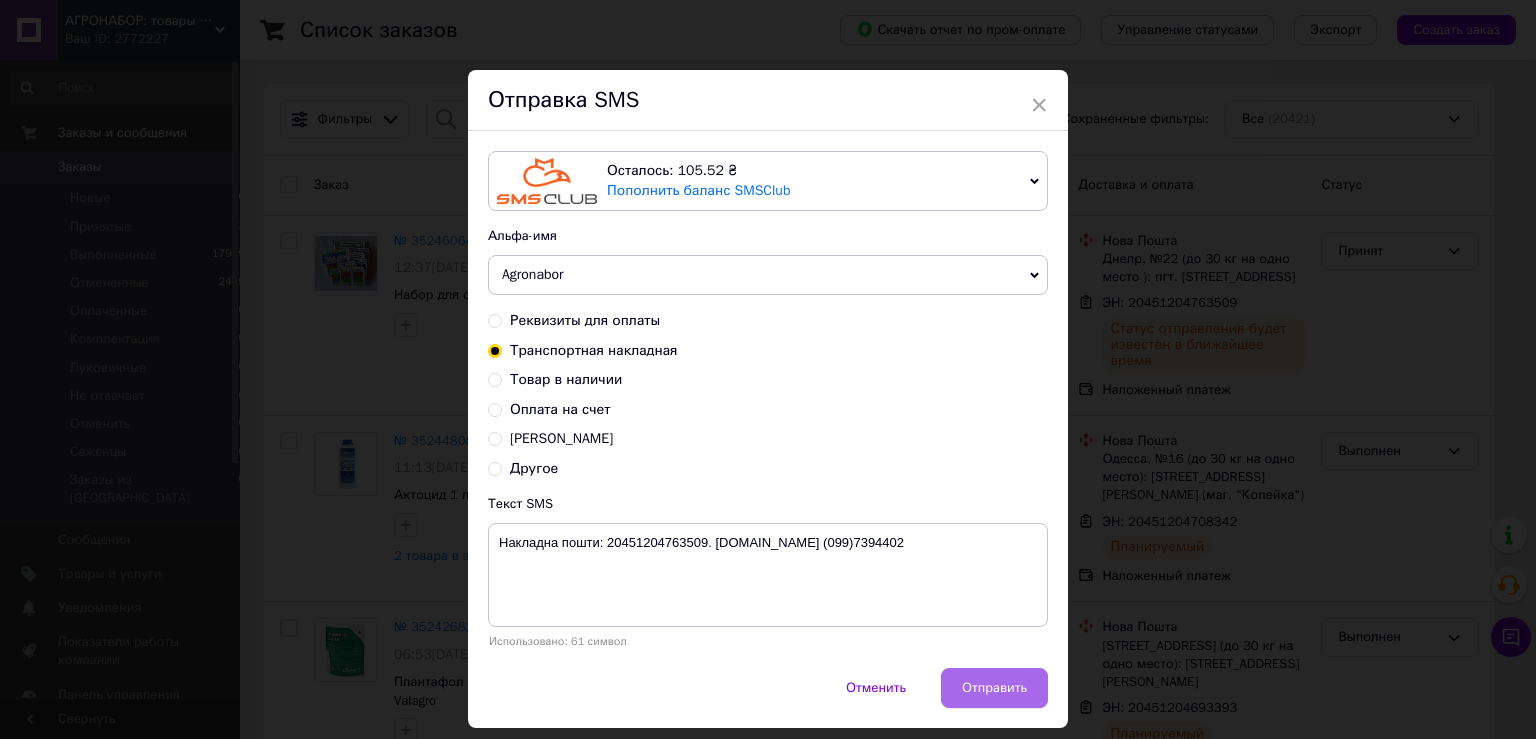 click on "Отправить" at bounding box center [994, 688] 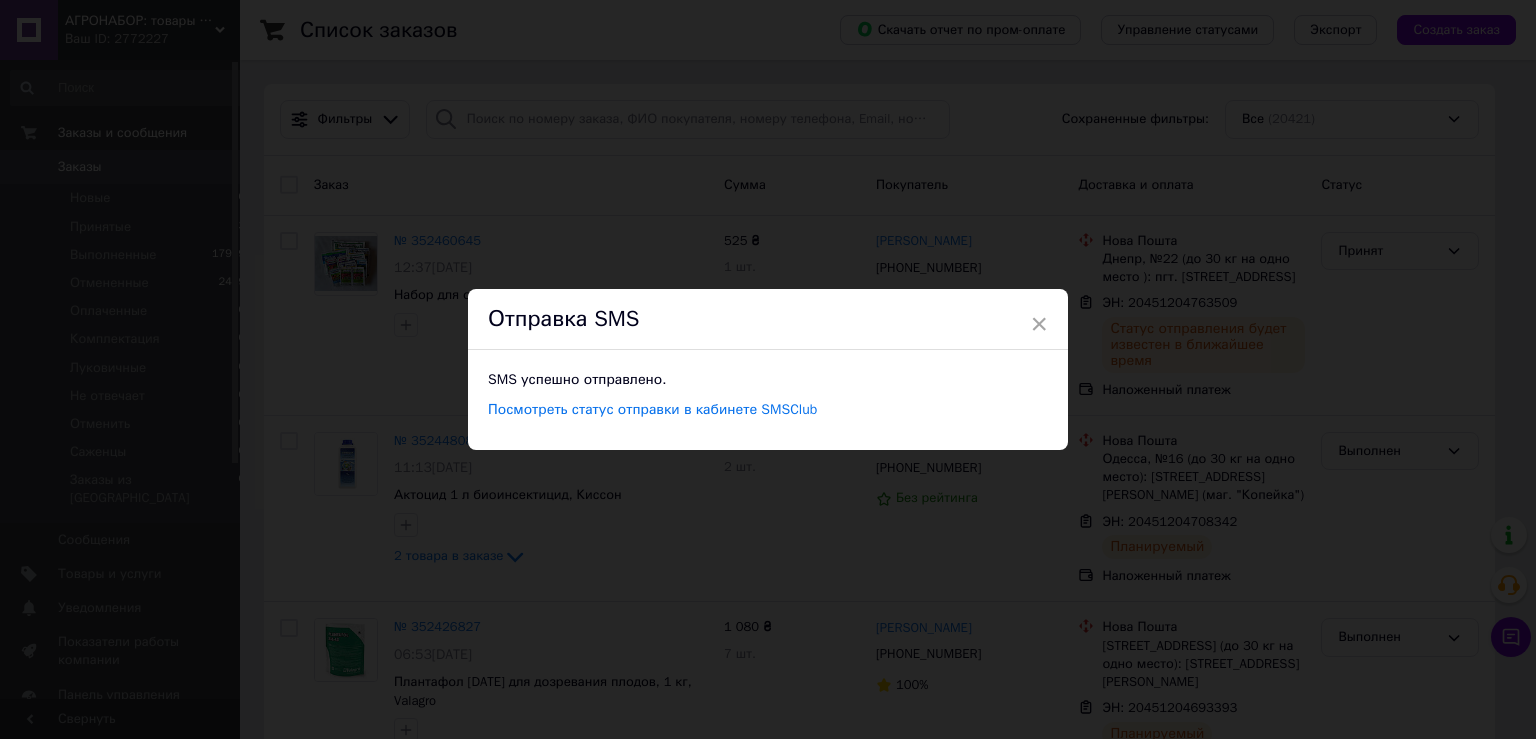 click on "× Отправка SMS SMS успешно отправлено. Посмотреть статус отправки в кабинете SMSClub" at bounding box center [768, 369] 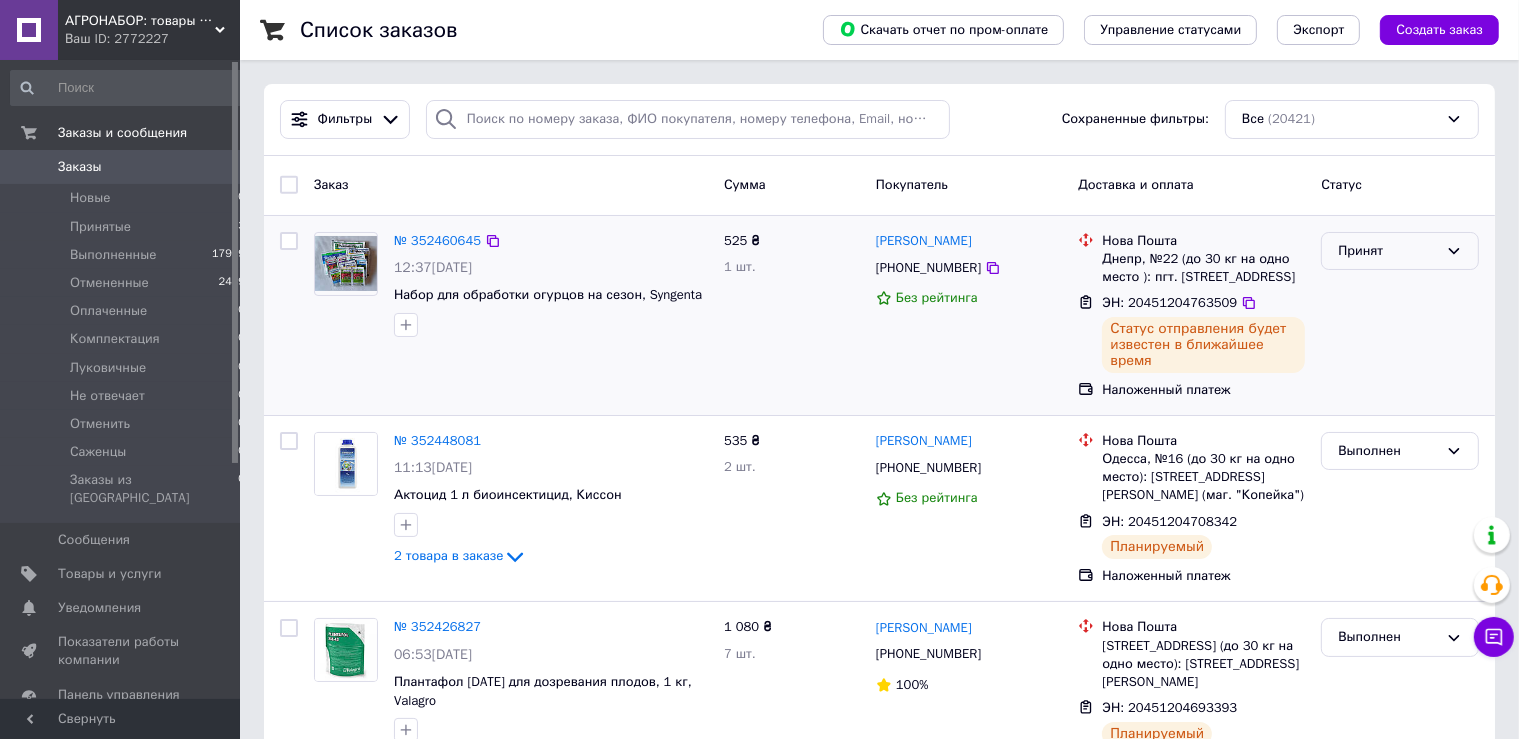 click on "Принят" at bounding box center (1388, 251) 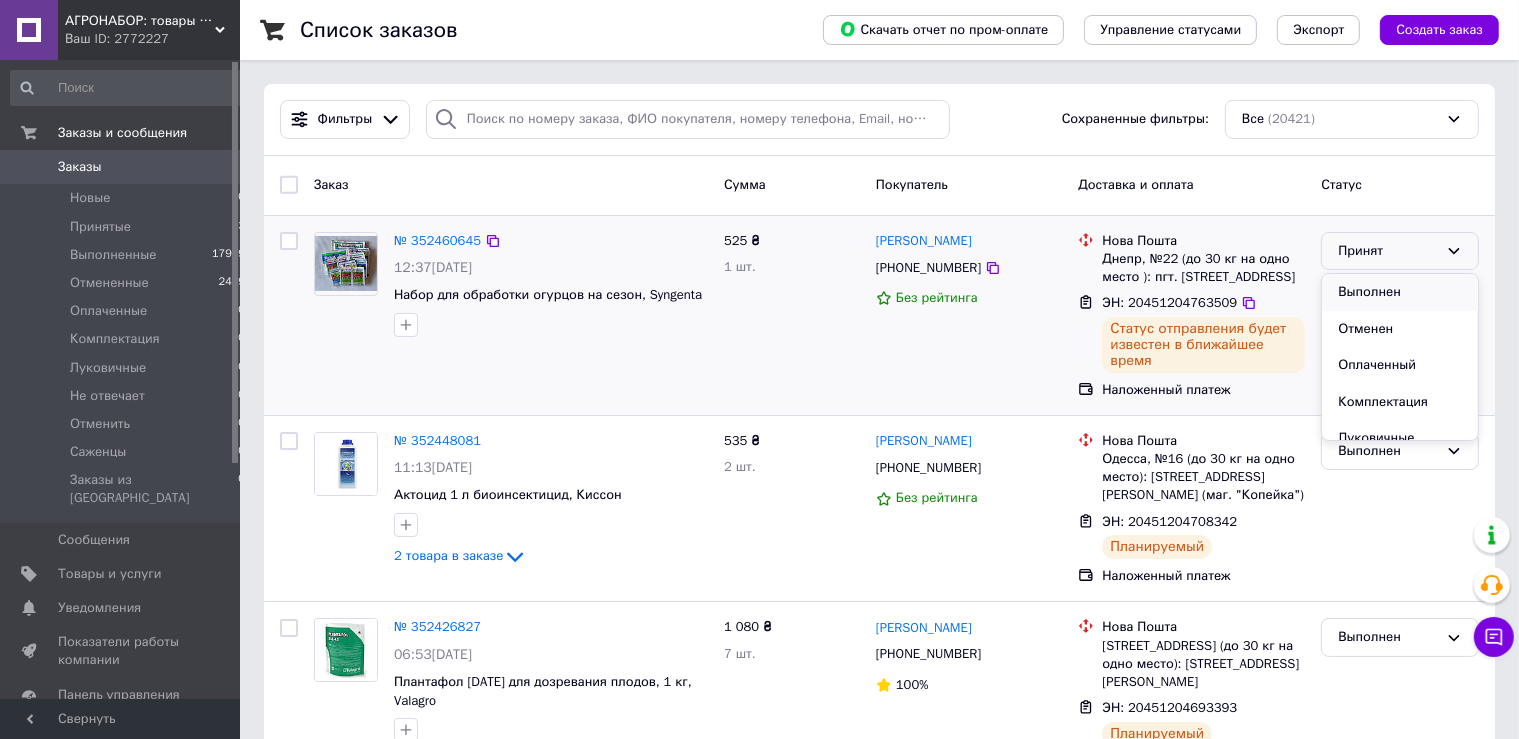 click on "Выполнен" at bounding box center [1400, 292] 